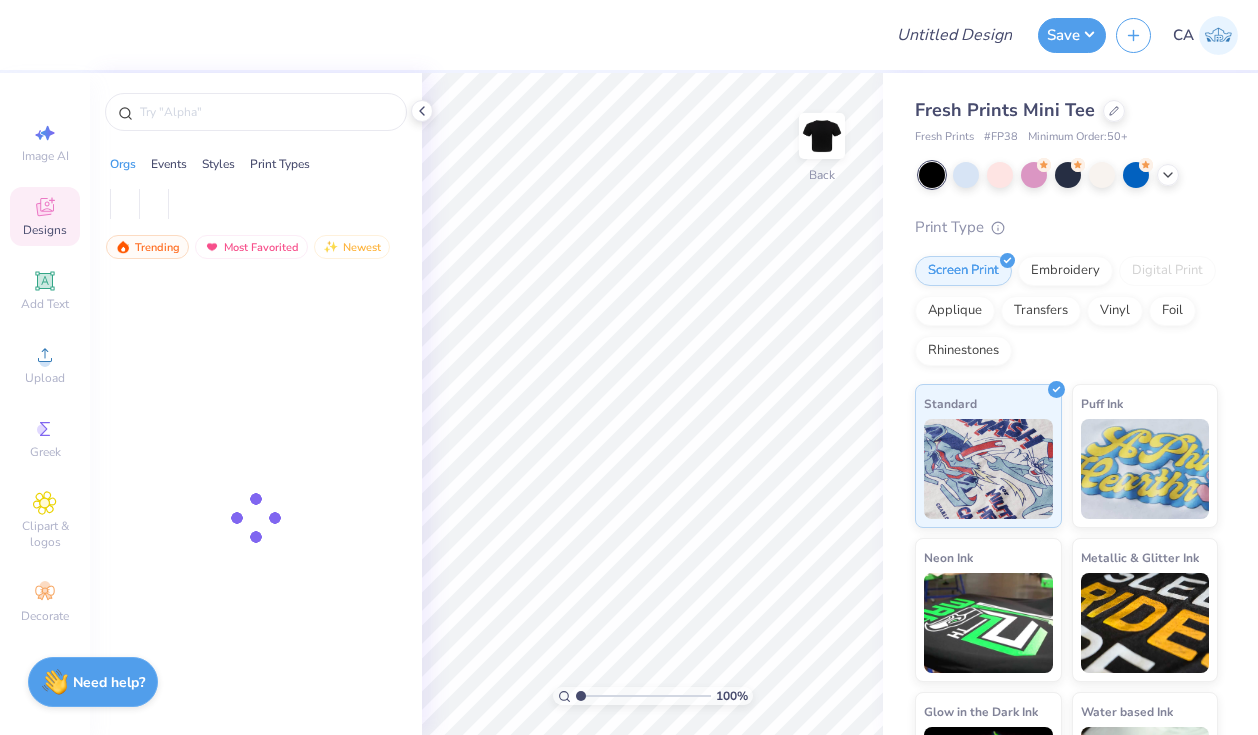 scroll, scrollTop: 0, scrollLeft: 0, axis: both 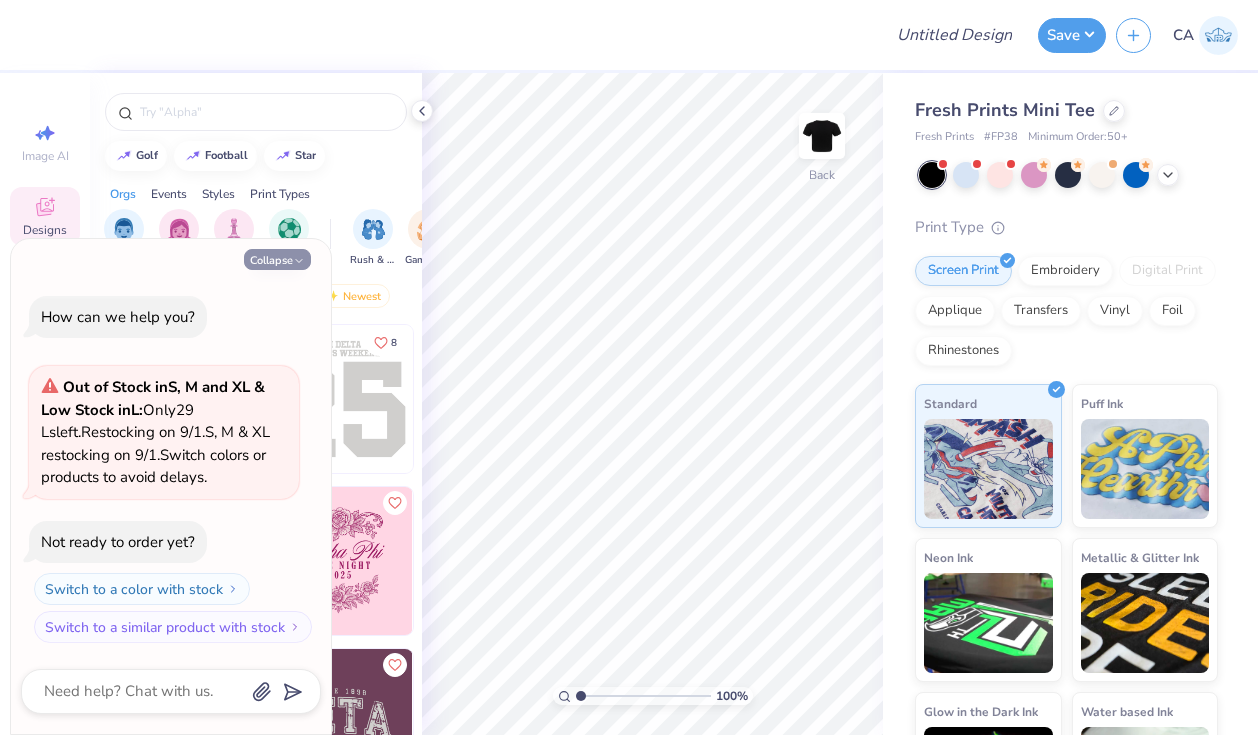 click on "Collapse" at bounding box center [277, 259] 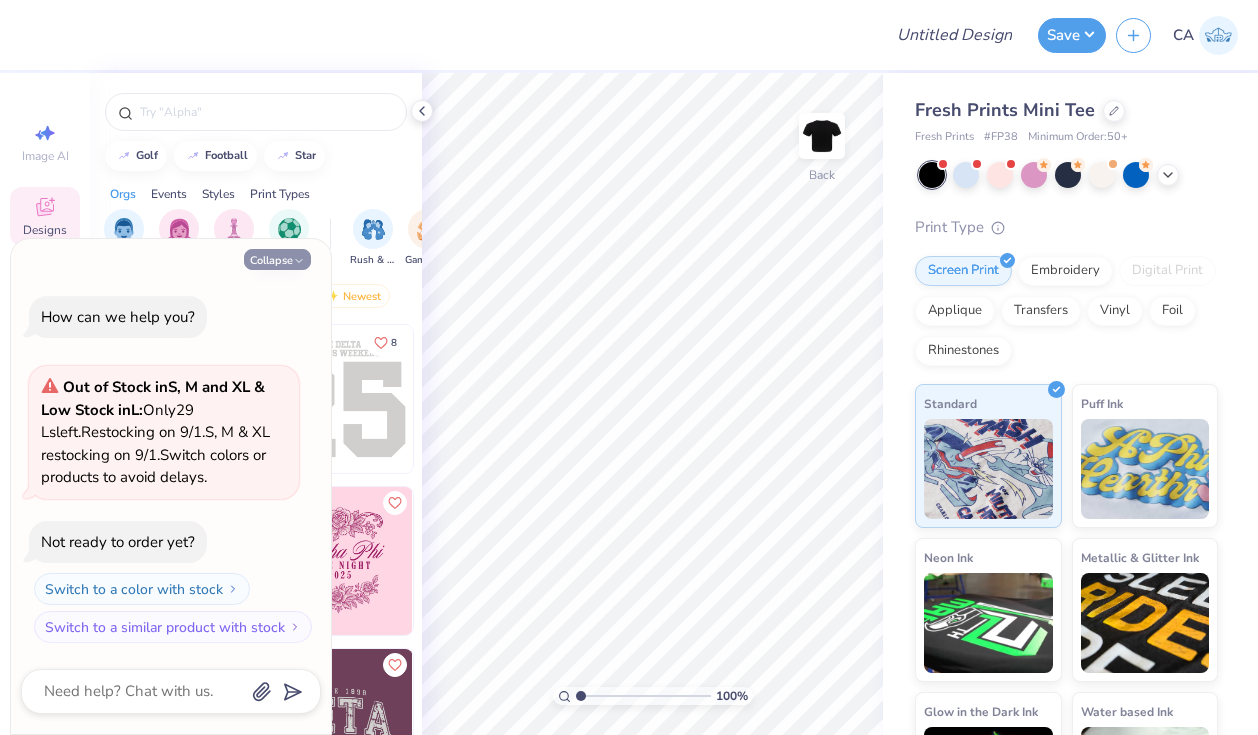 type on "x" 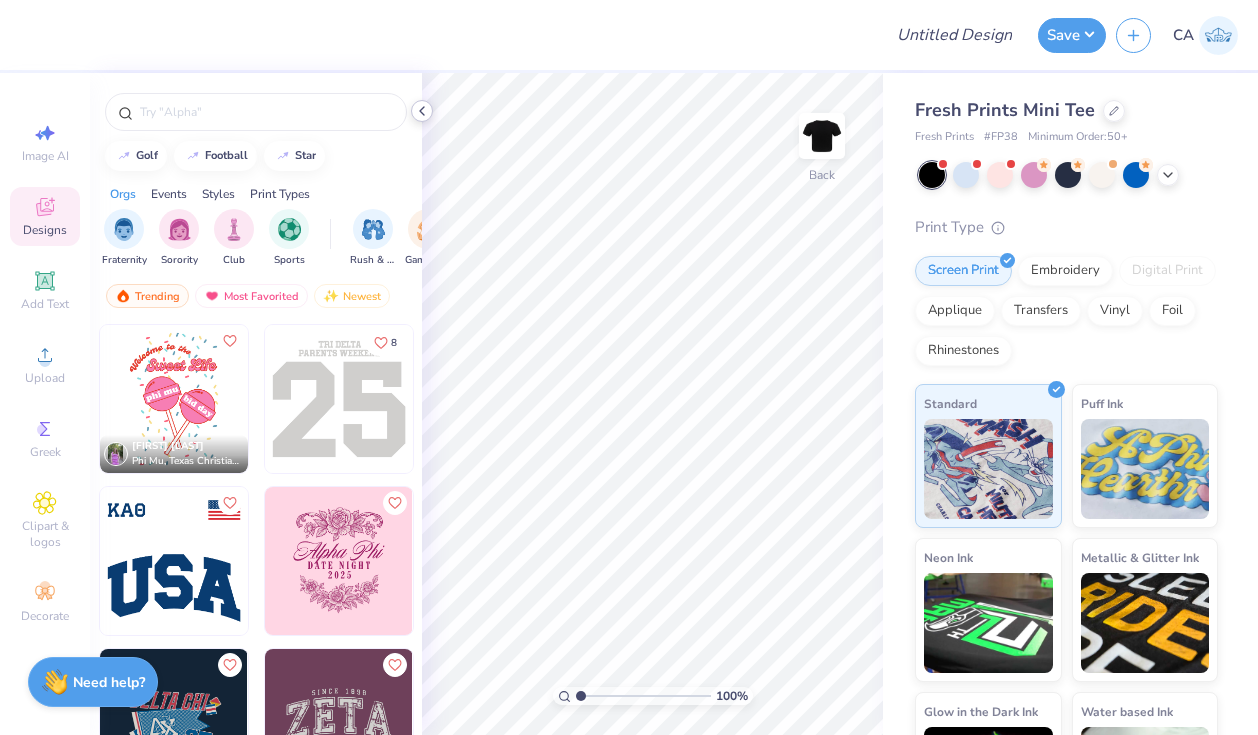 click 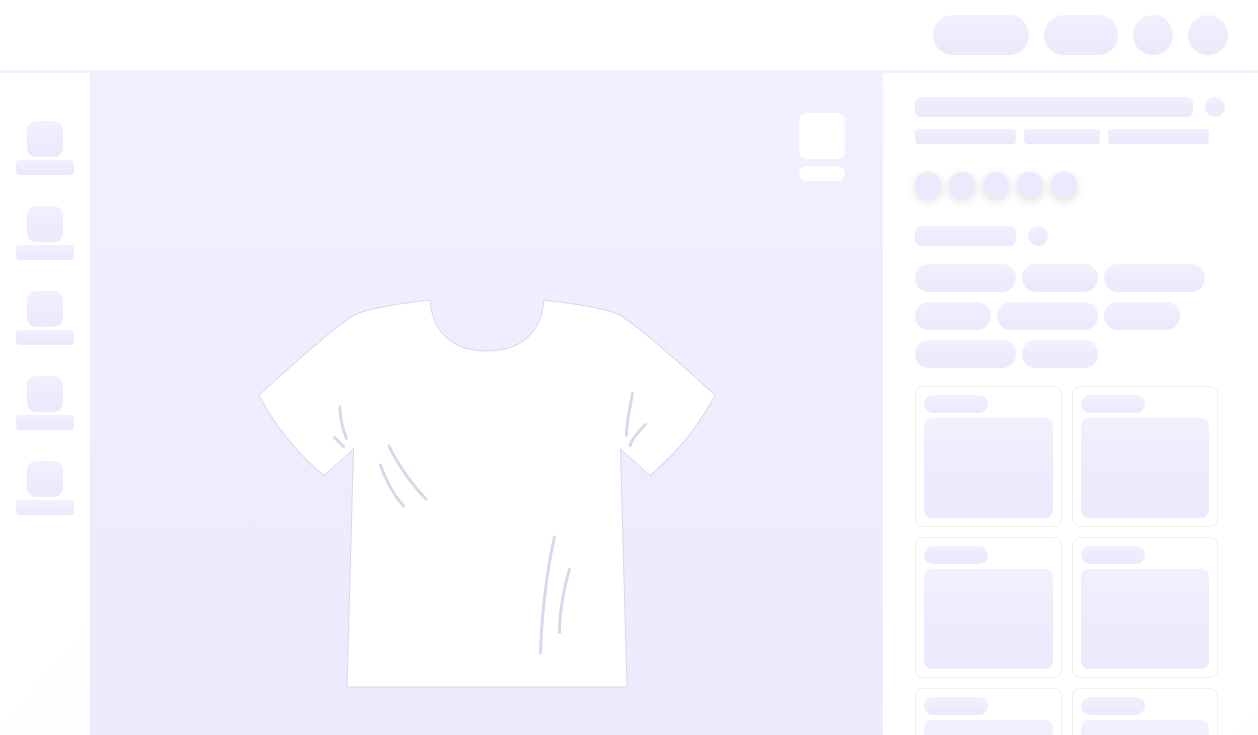 scroll, scrollTop: 0, scrollLeft: 0, axis: both 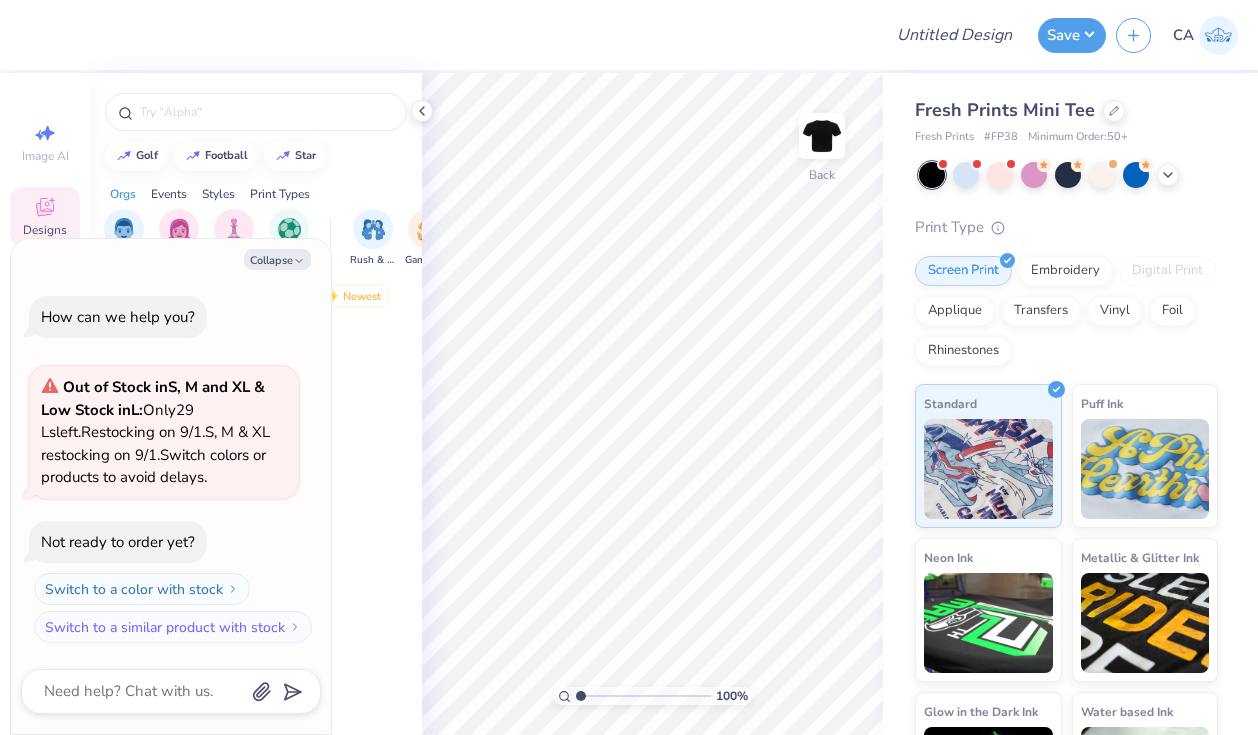 type on "x" 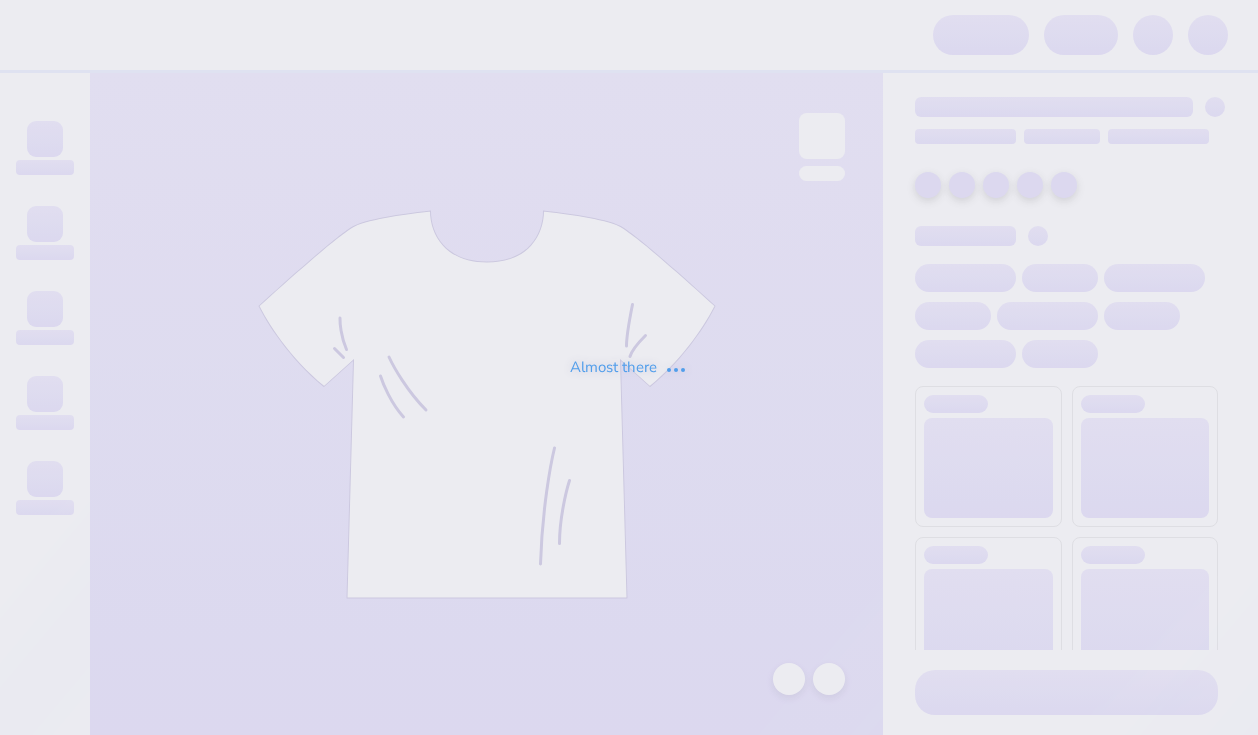 scroll, scrollTop: 0, scrollLeft: 0, axis: both 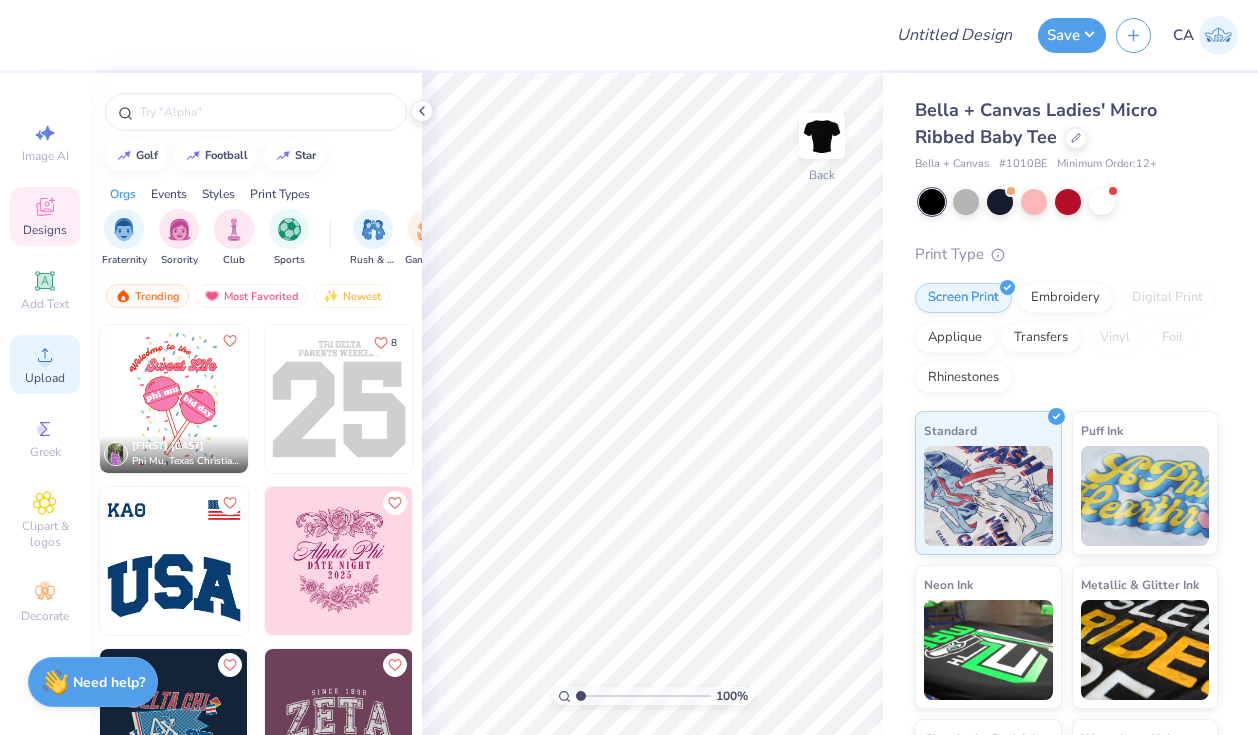 click 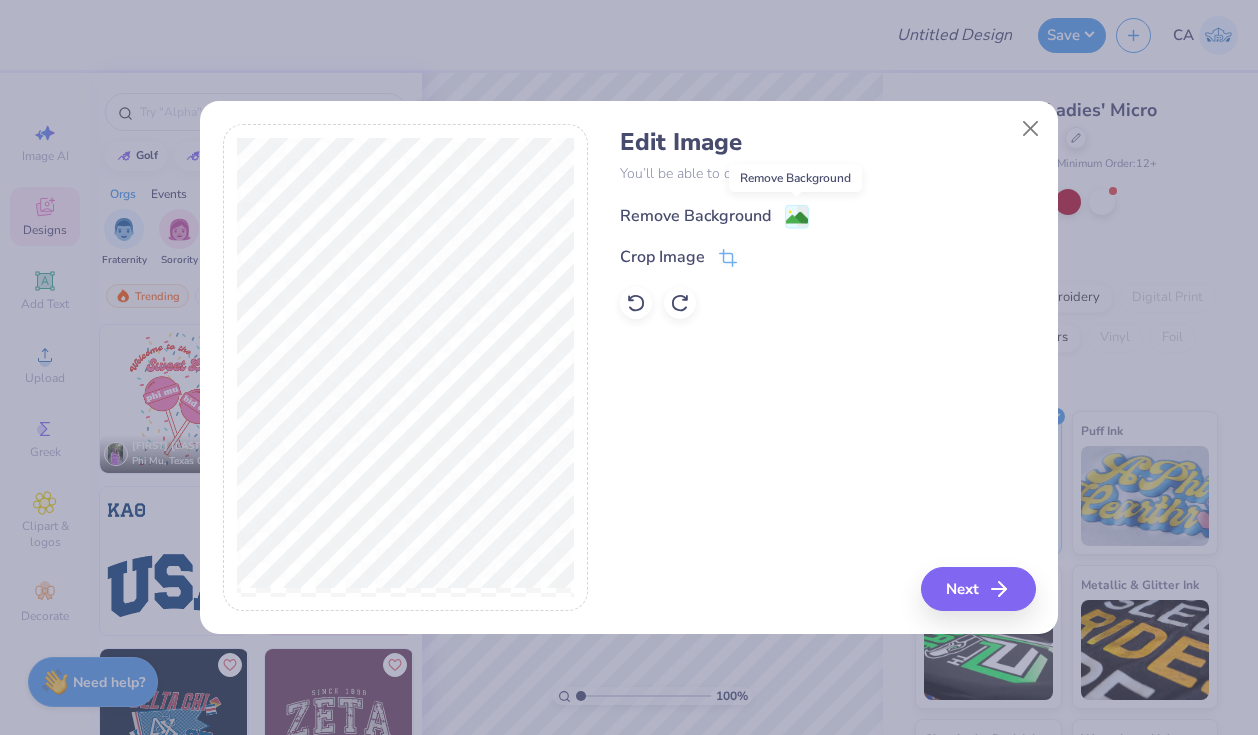 click 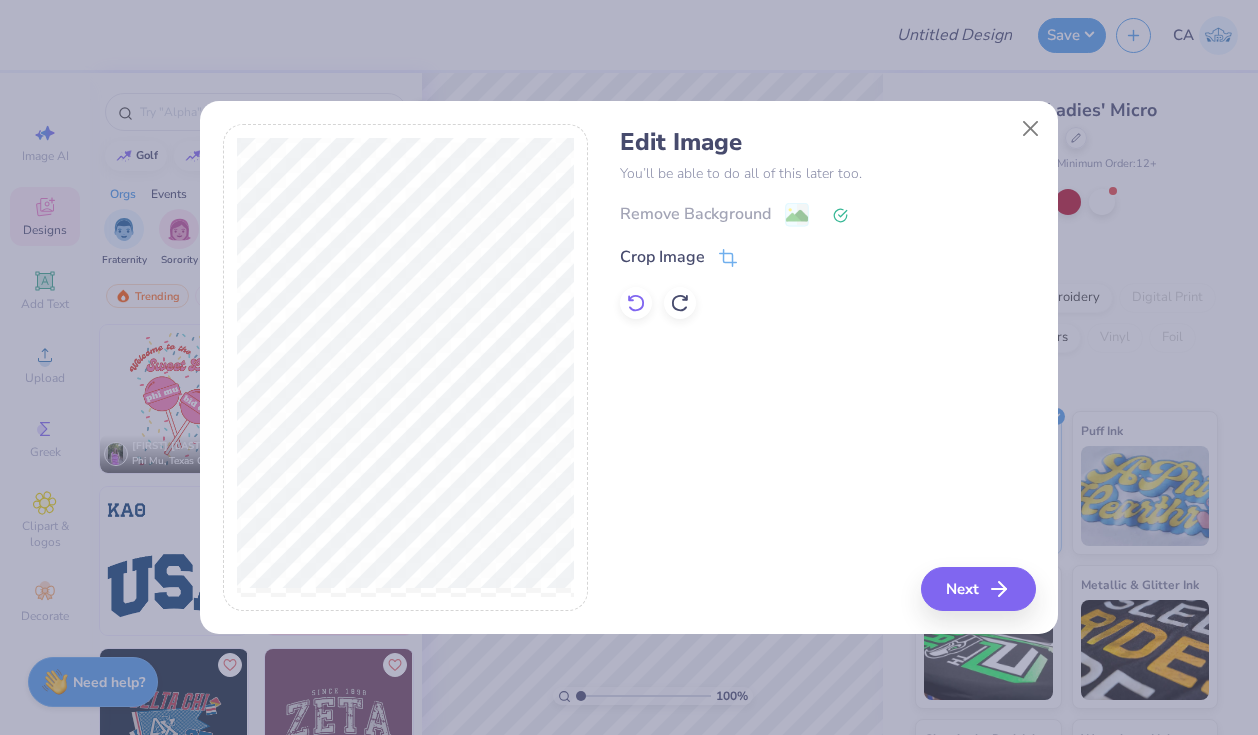 click 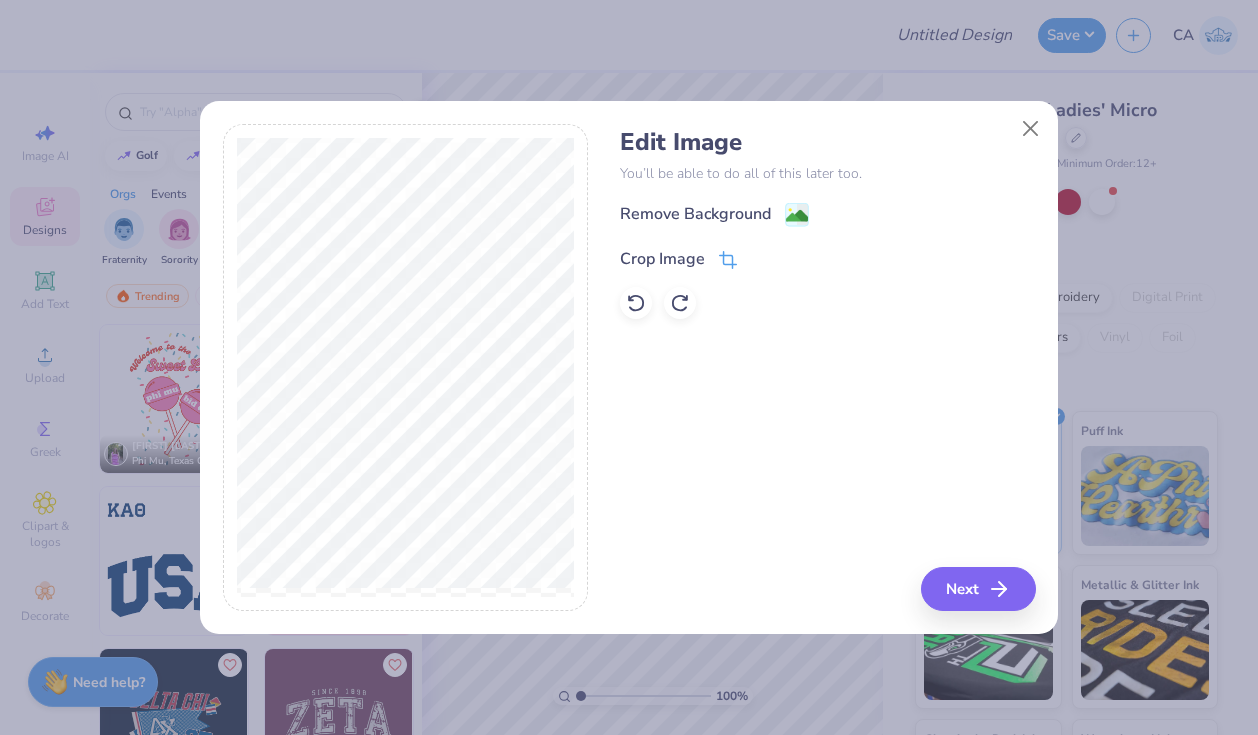 click 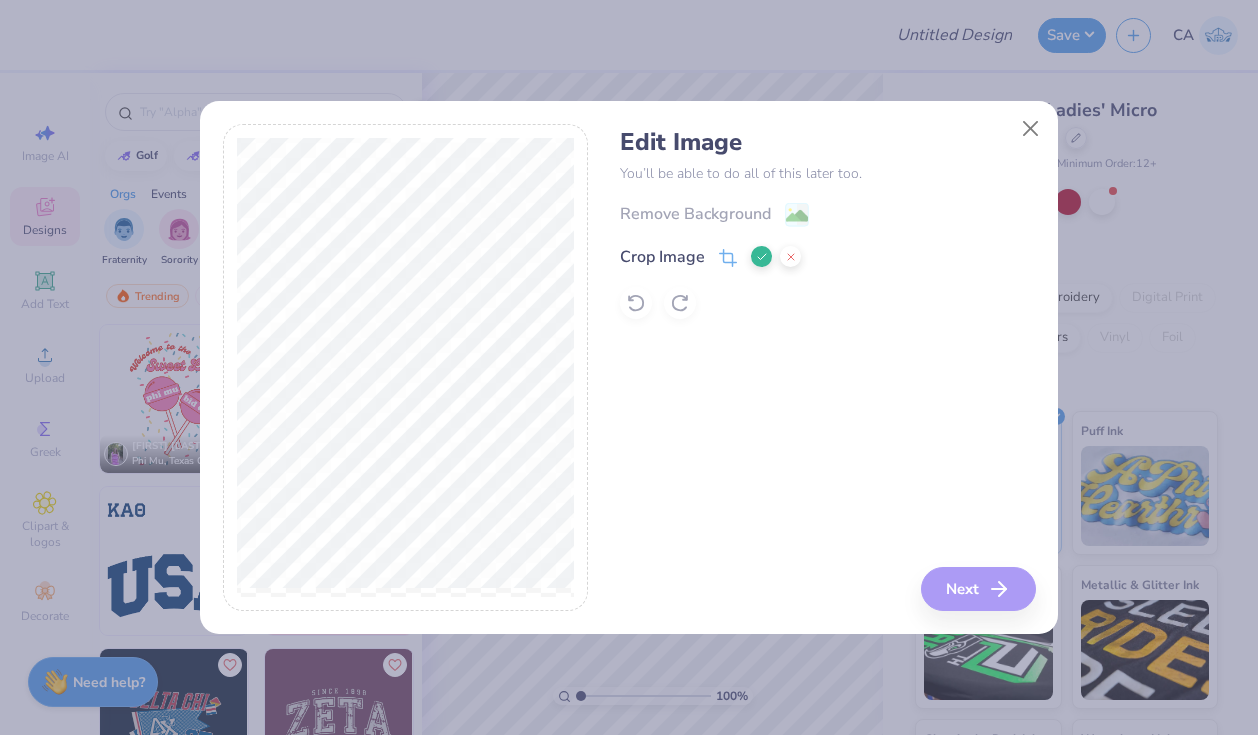 click 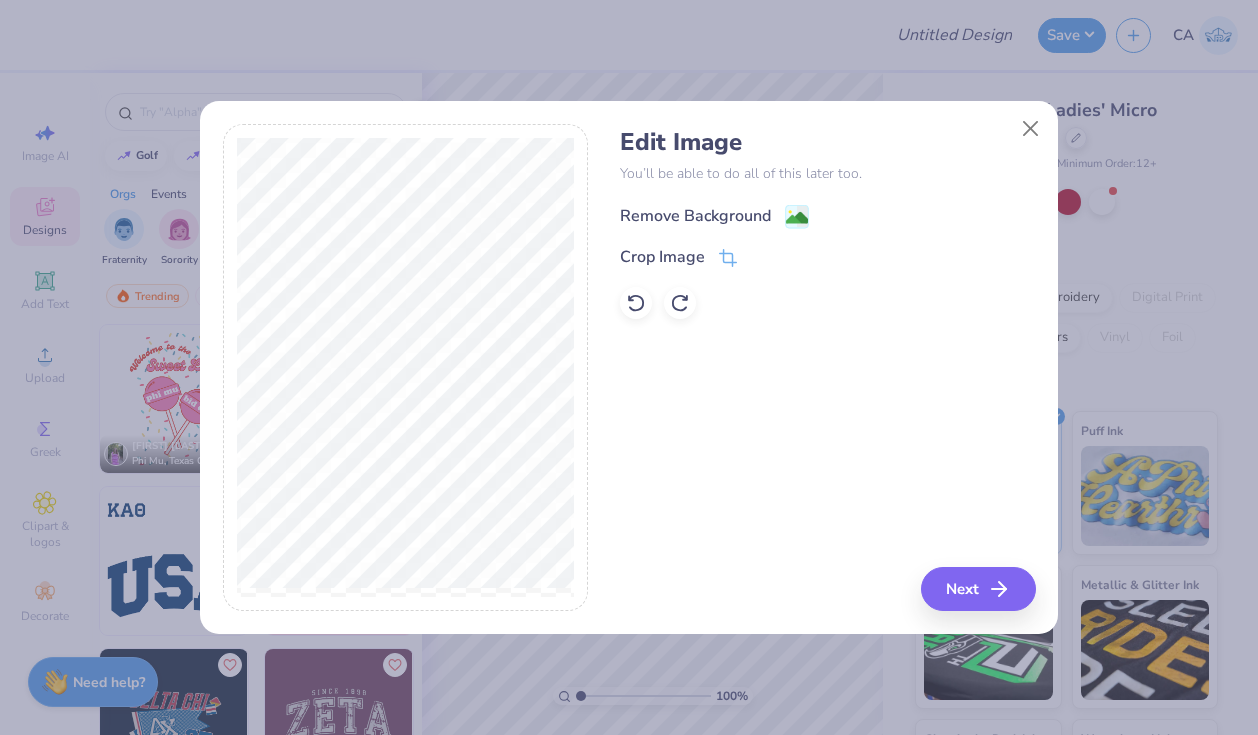 click 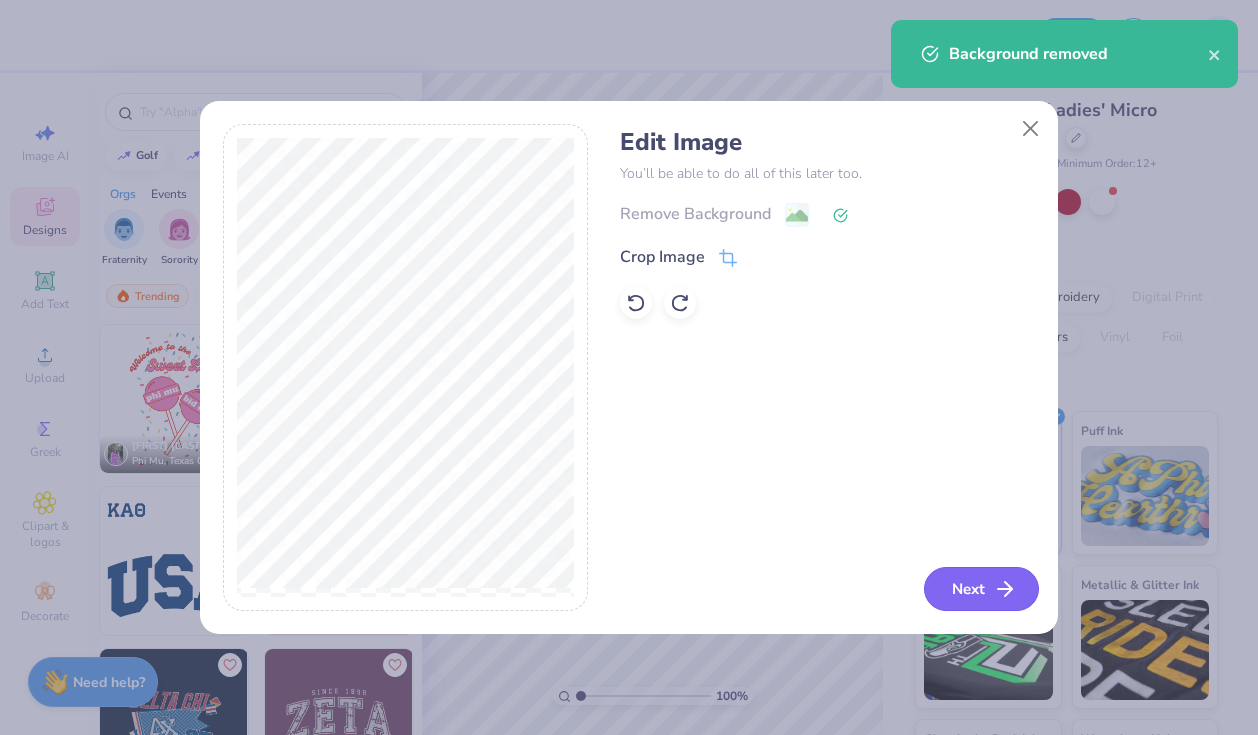 click on "Next" at bounding box center [981, 589] 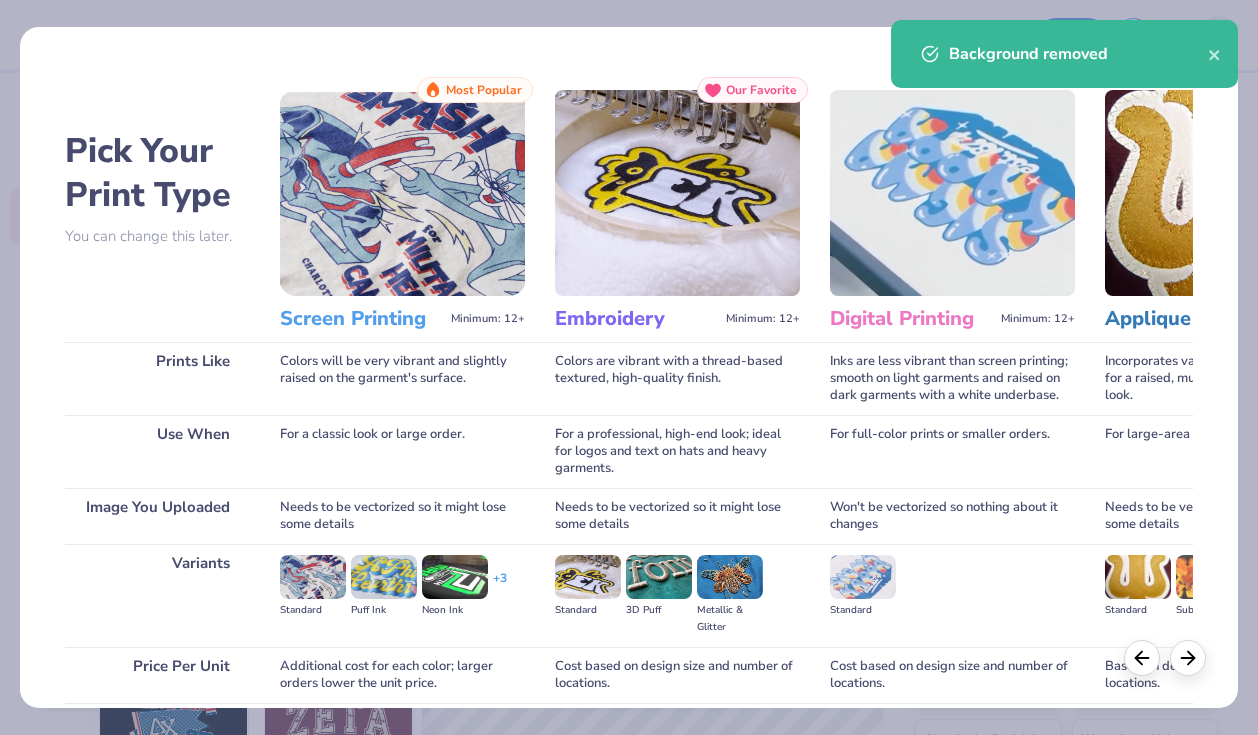 scroll, scrollTop: 162, scrollLeft: 0, axis: vertical 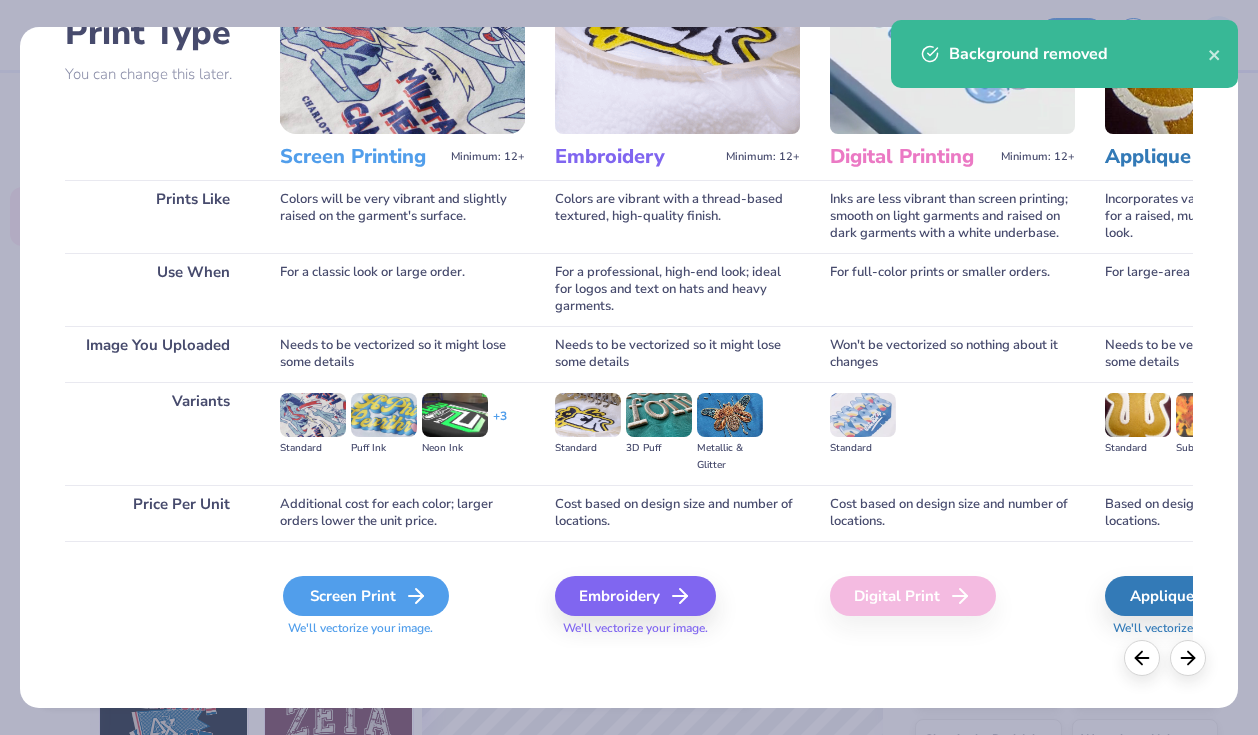 click on "Screen Print" at bounding box center (366, 596) 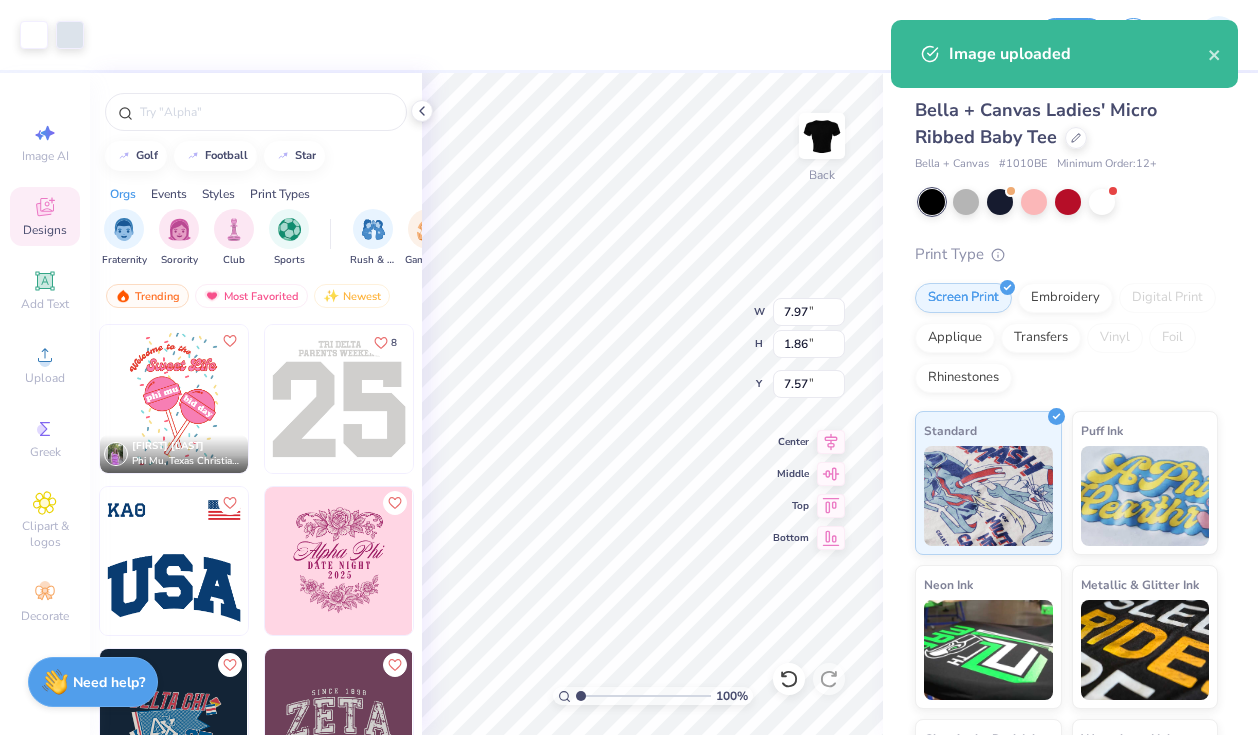 type on "3.28" 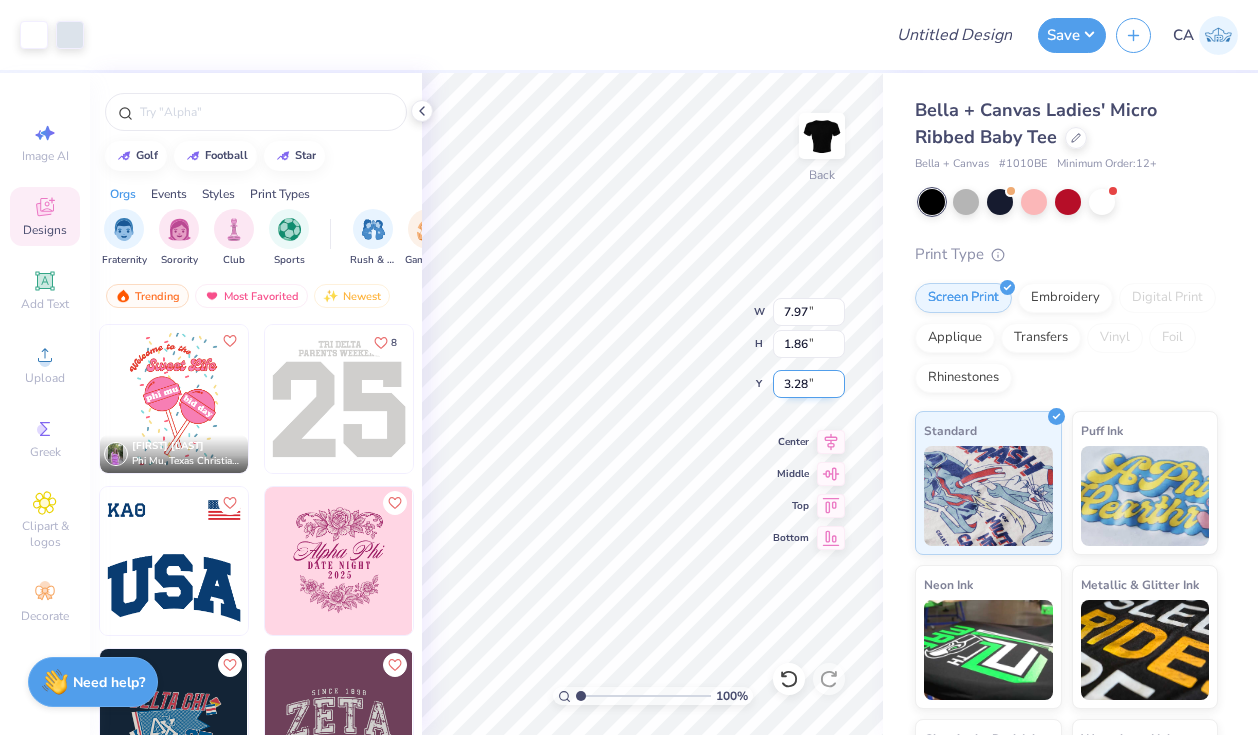 click on "100  % Back W 7.97 7.97 " H 1.86 1.86 " Y 3.28 3.28 " Center Middle Top Bottom" at bounding box center (652, 404) 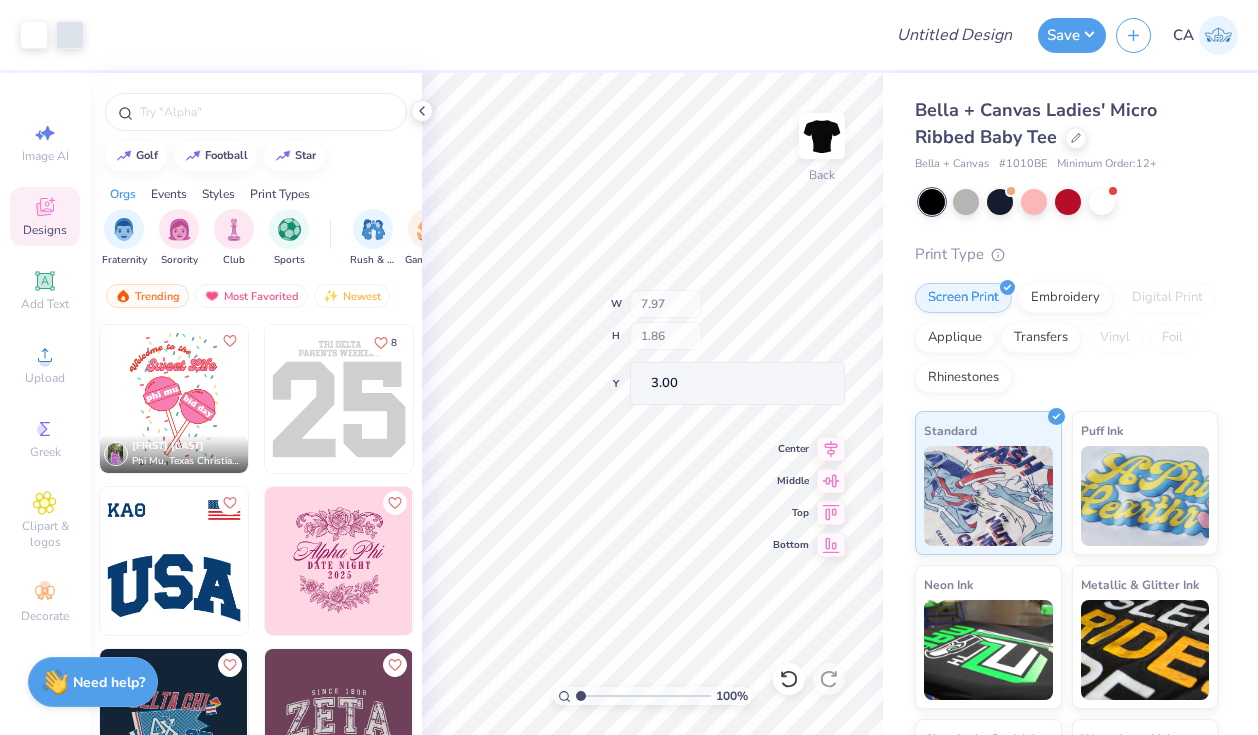 type on "3.00" 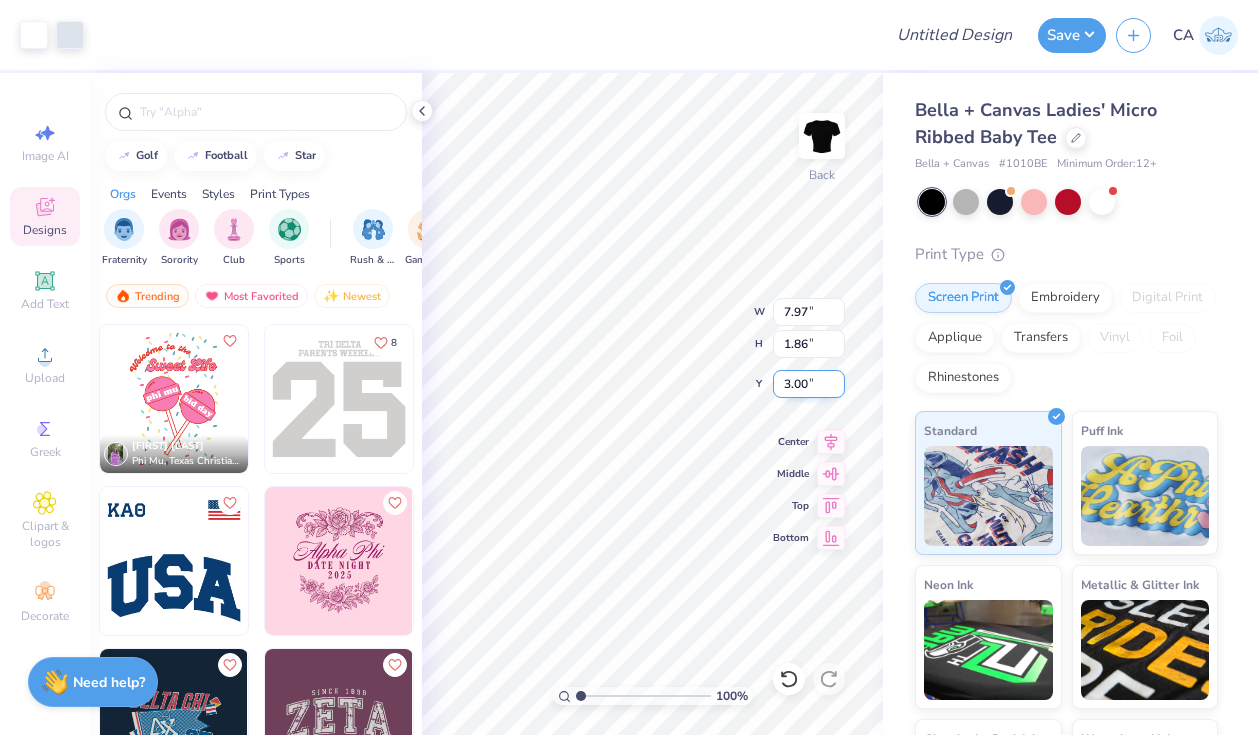 type on "10.03" 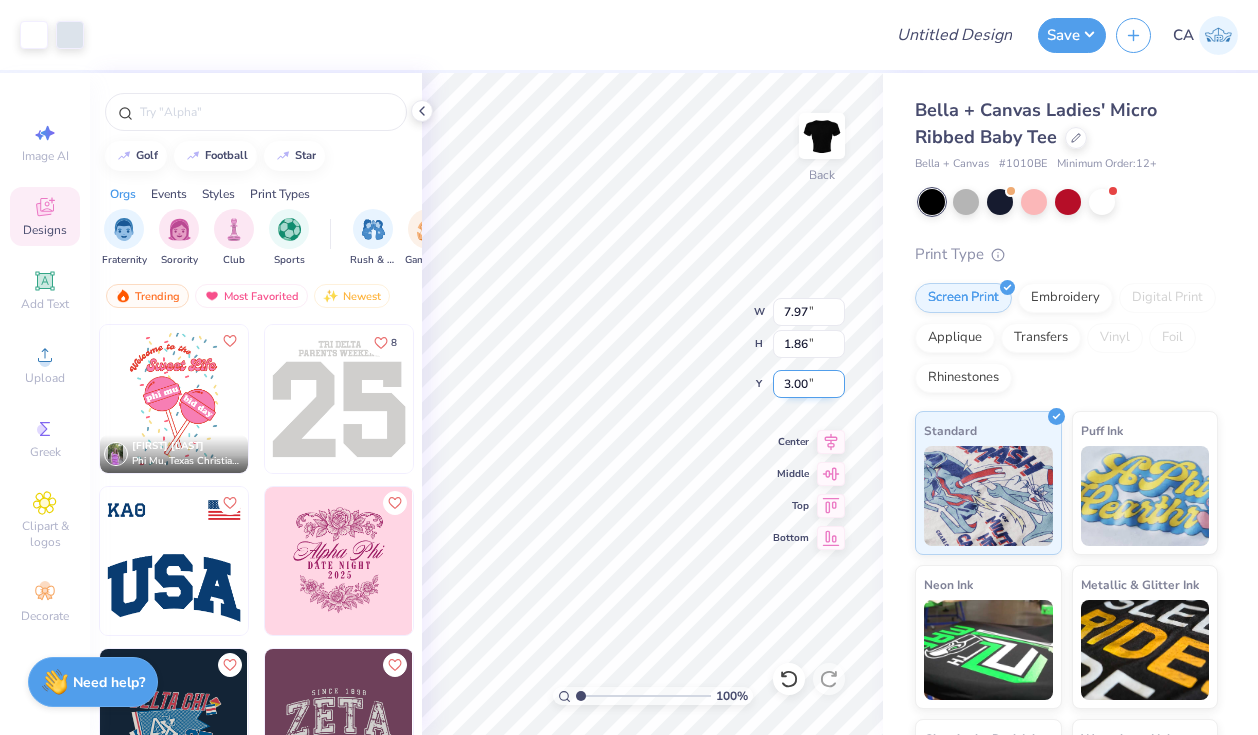 type on "2.34" 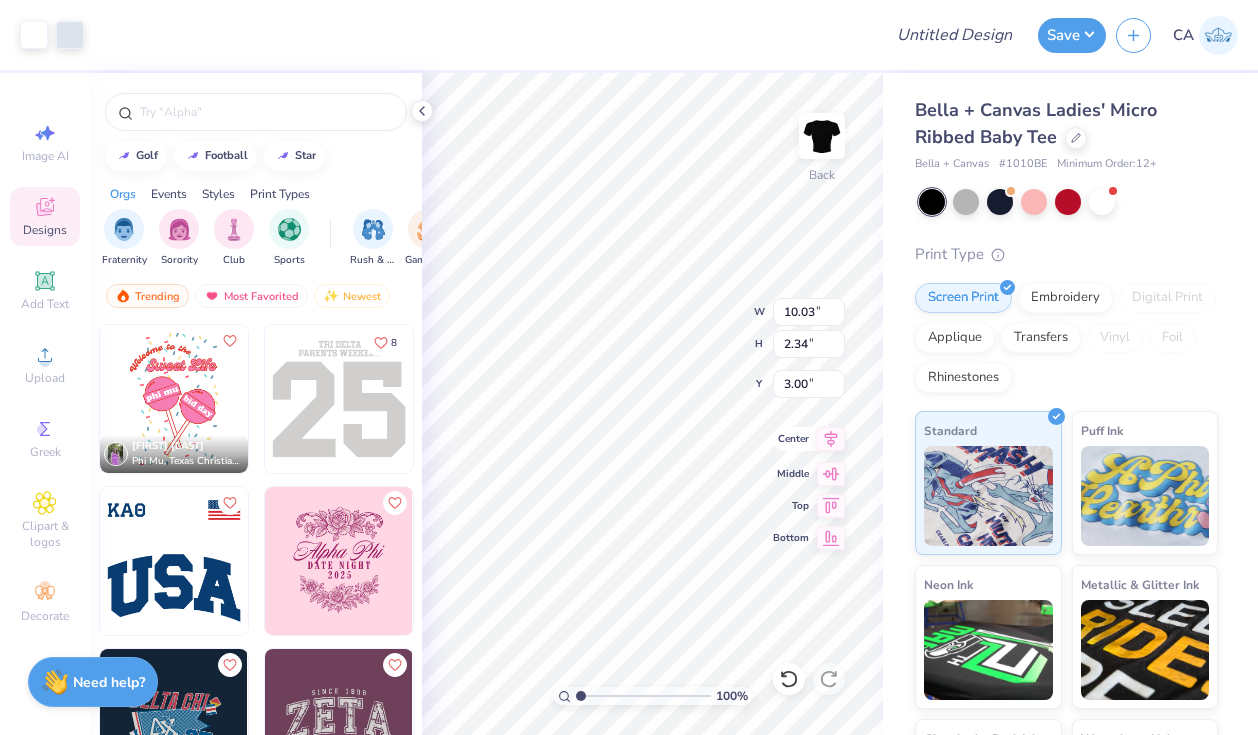 click 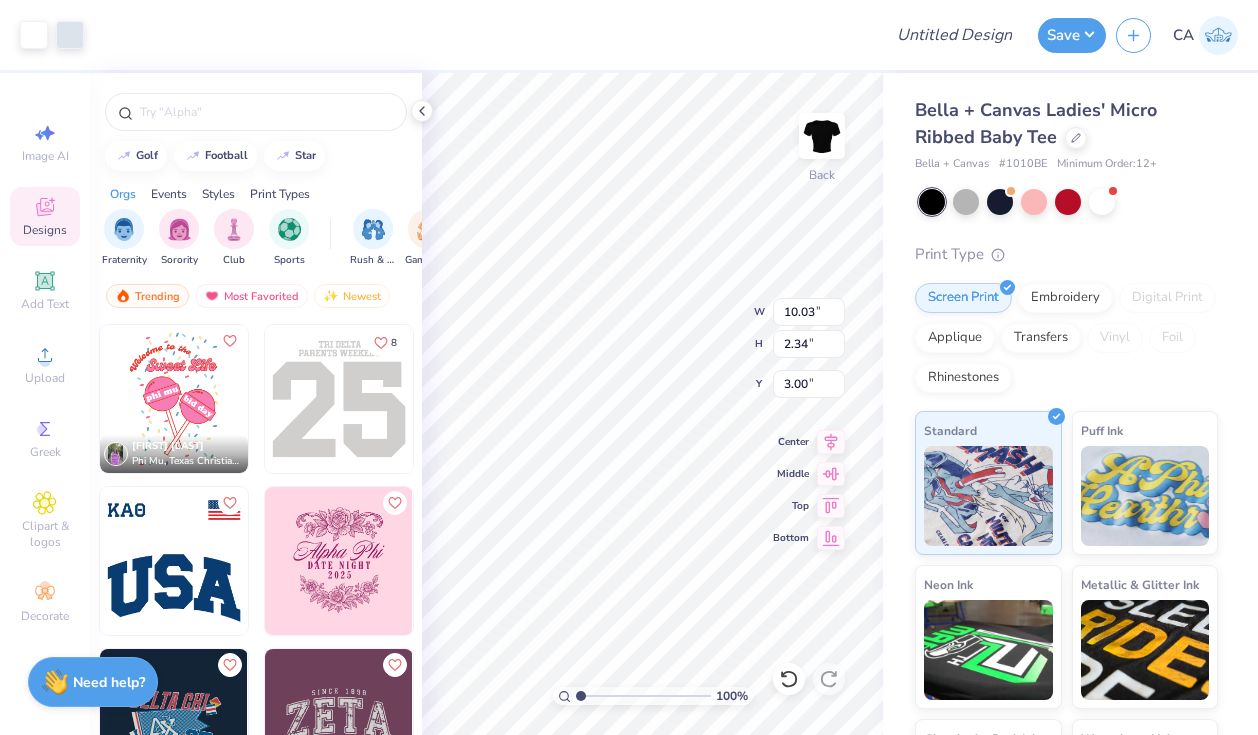 type on "9.23" 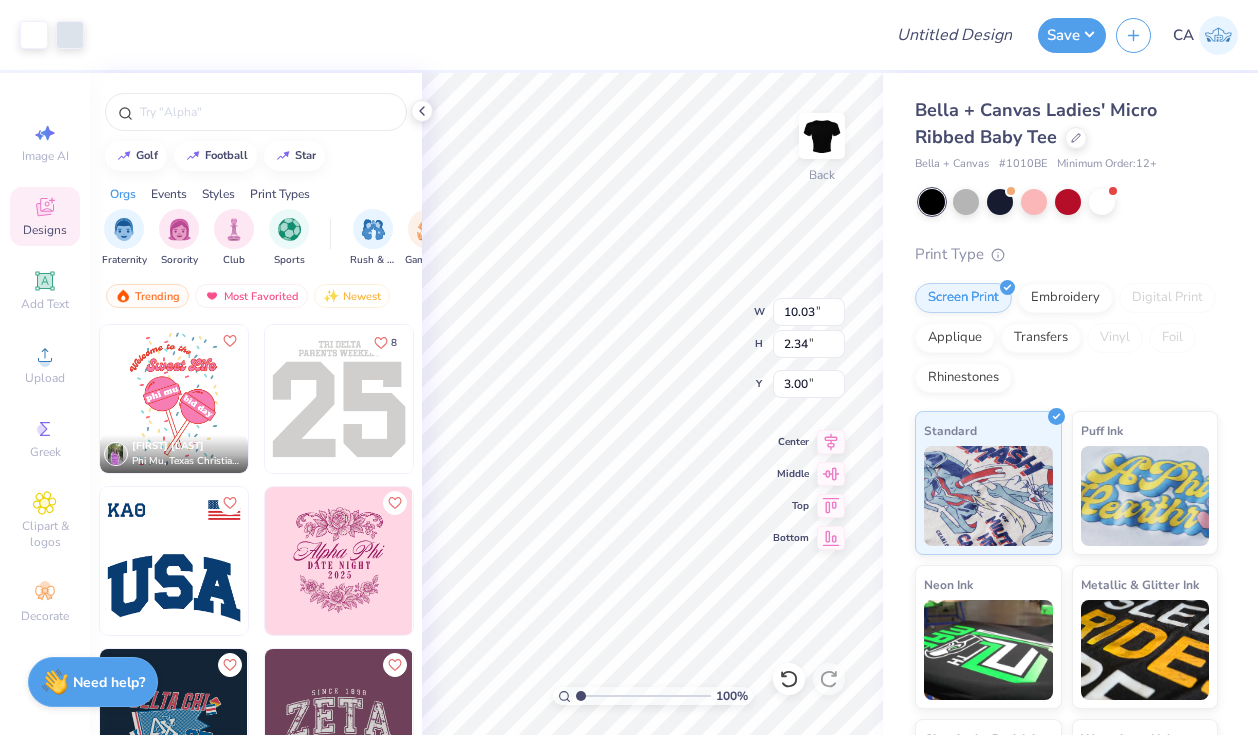 type on "2.15" 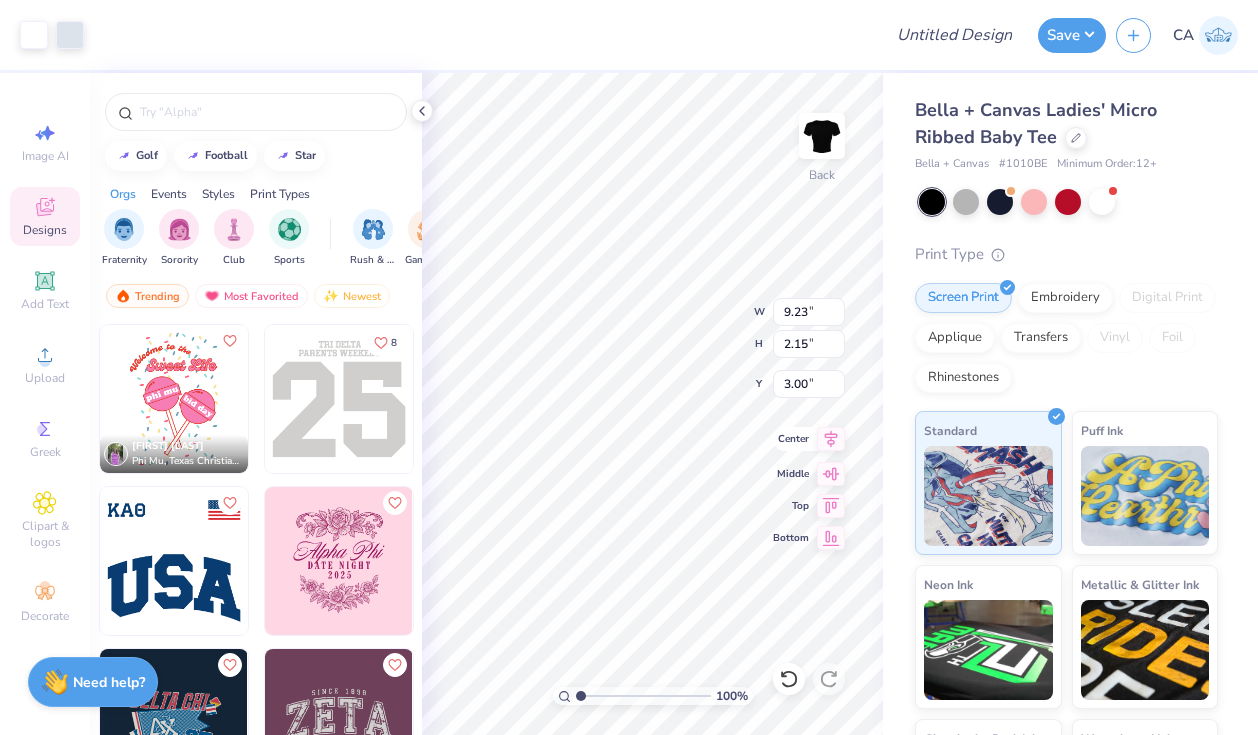 click 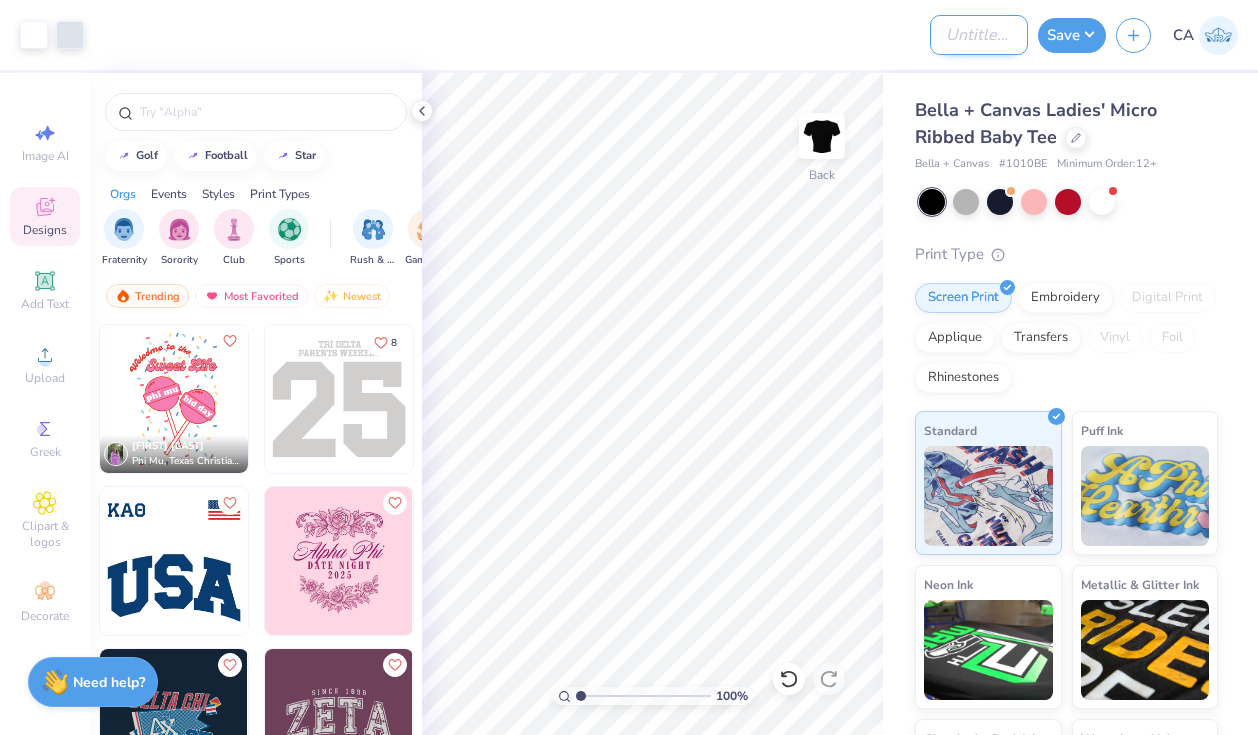click on "Design Title" at bounding box center [979, 35] 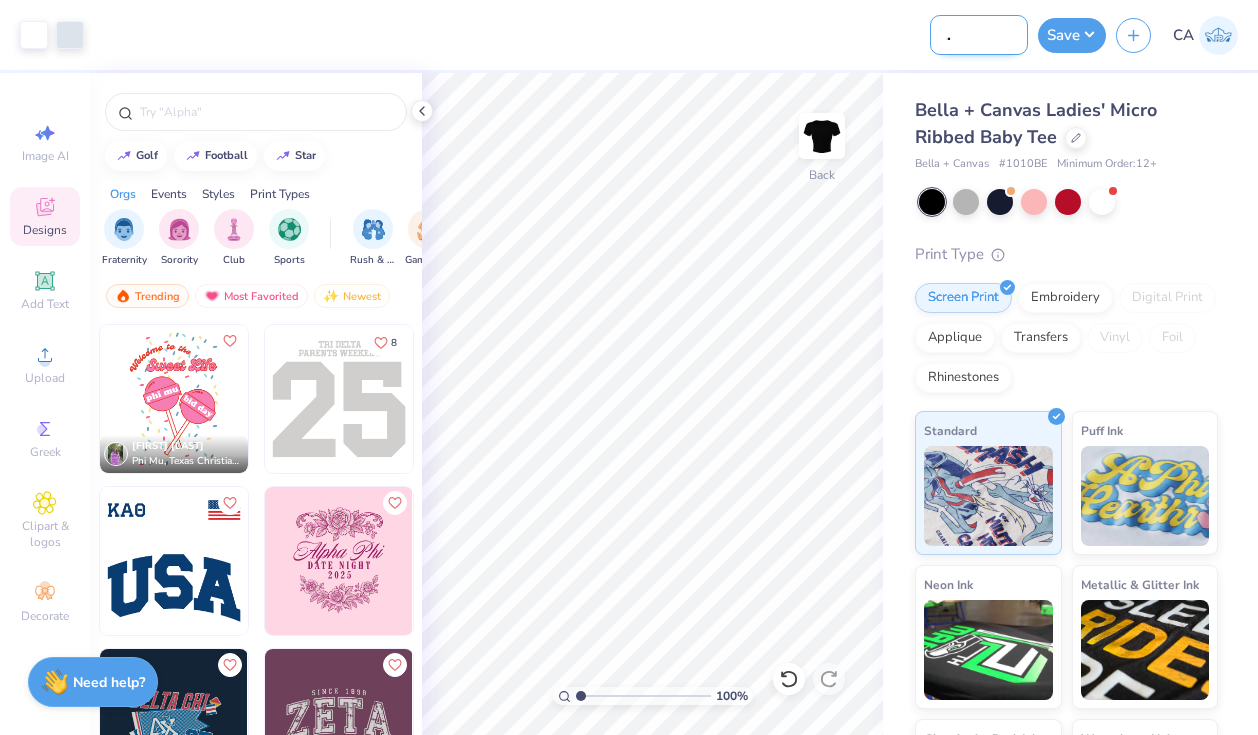 scroll, scrollTop: 0, scrollLeft: 63, axis: horizontal 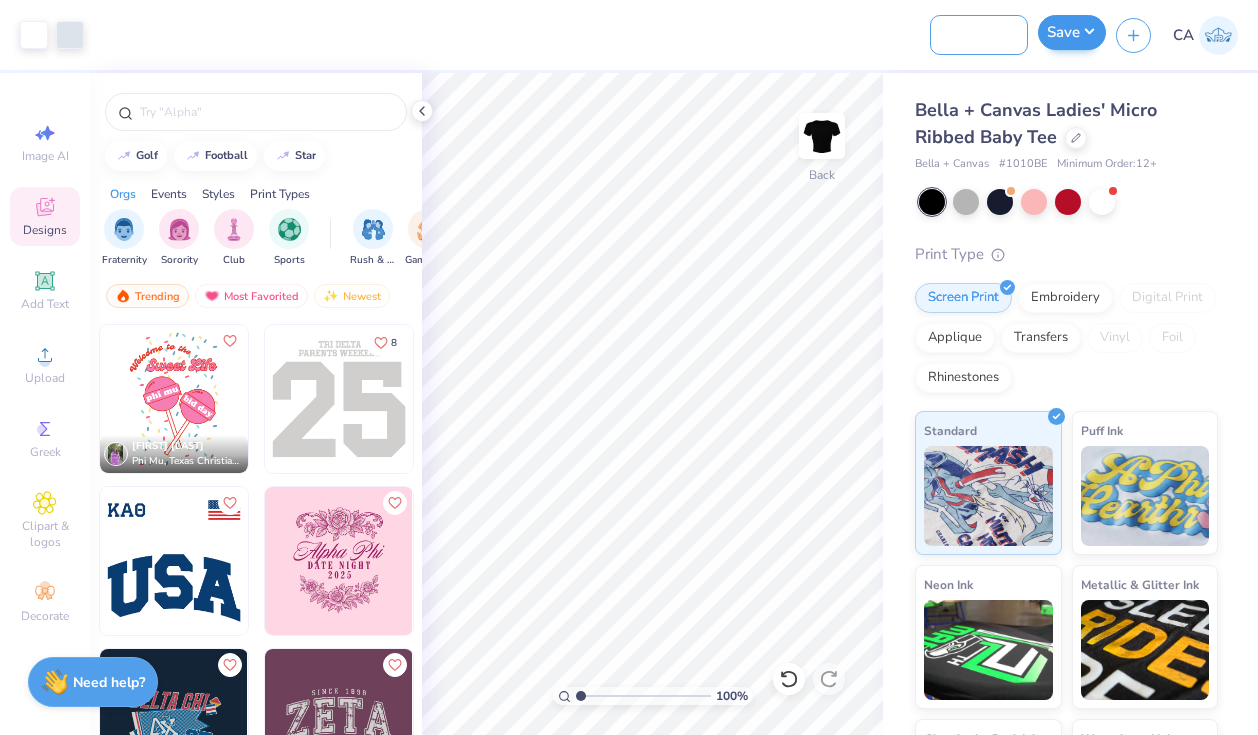 type on "B+C DZ Baby Tee" 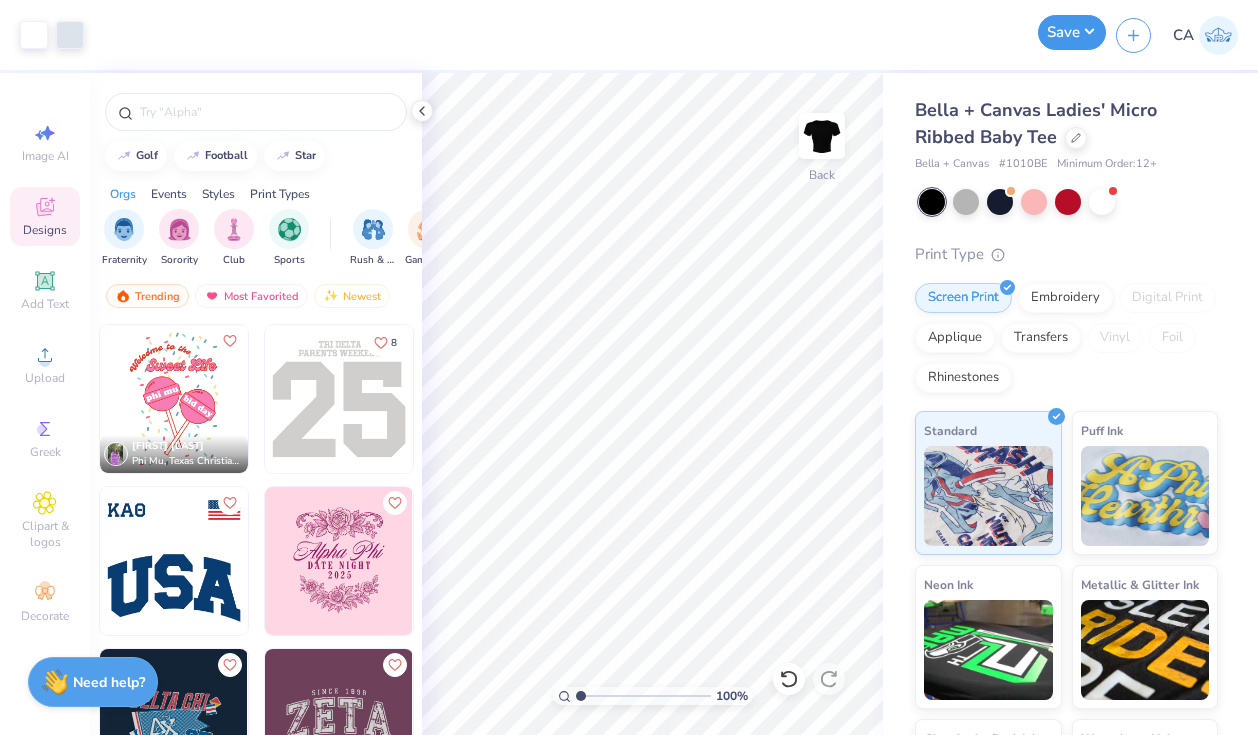 click on "Save" at bounding box center [1072, 32] 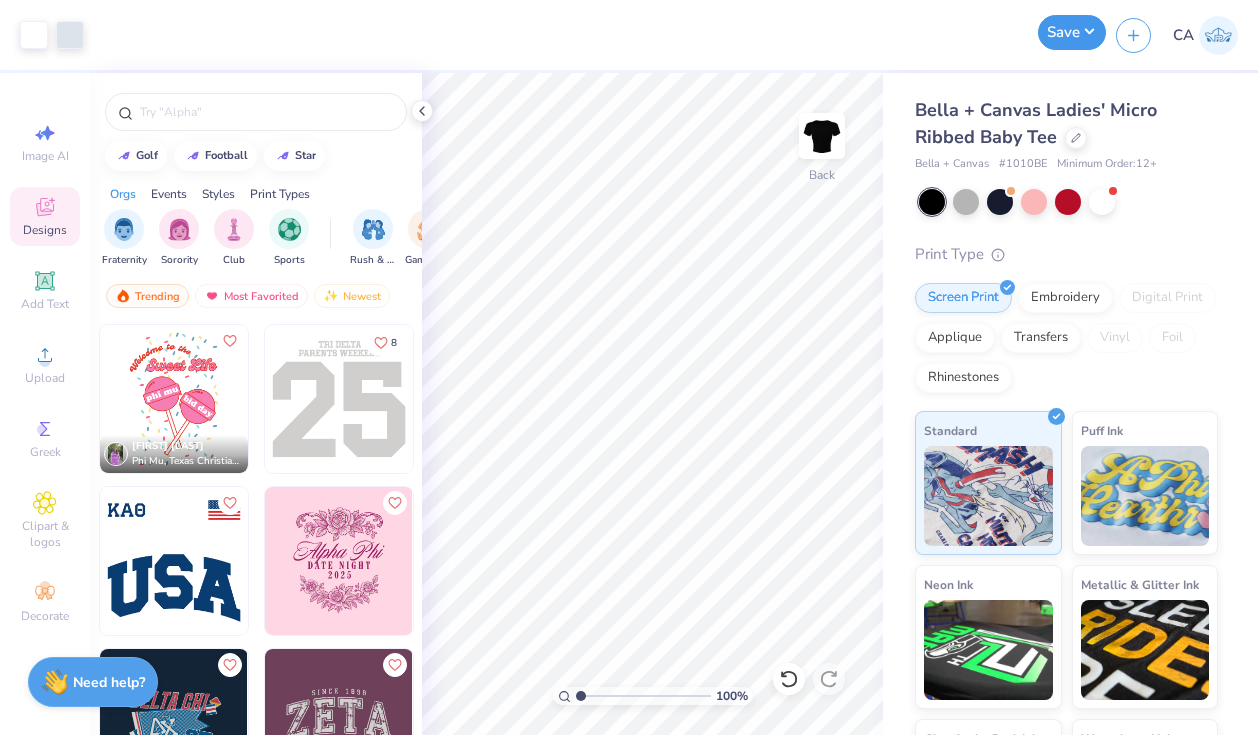 scroll, scrollTop: 0, scrollLeft: 0, axis: both 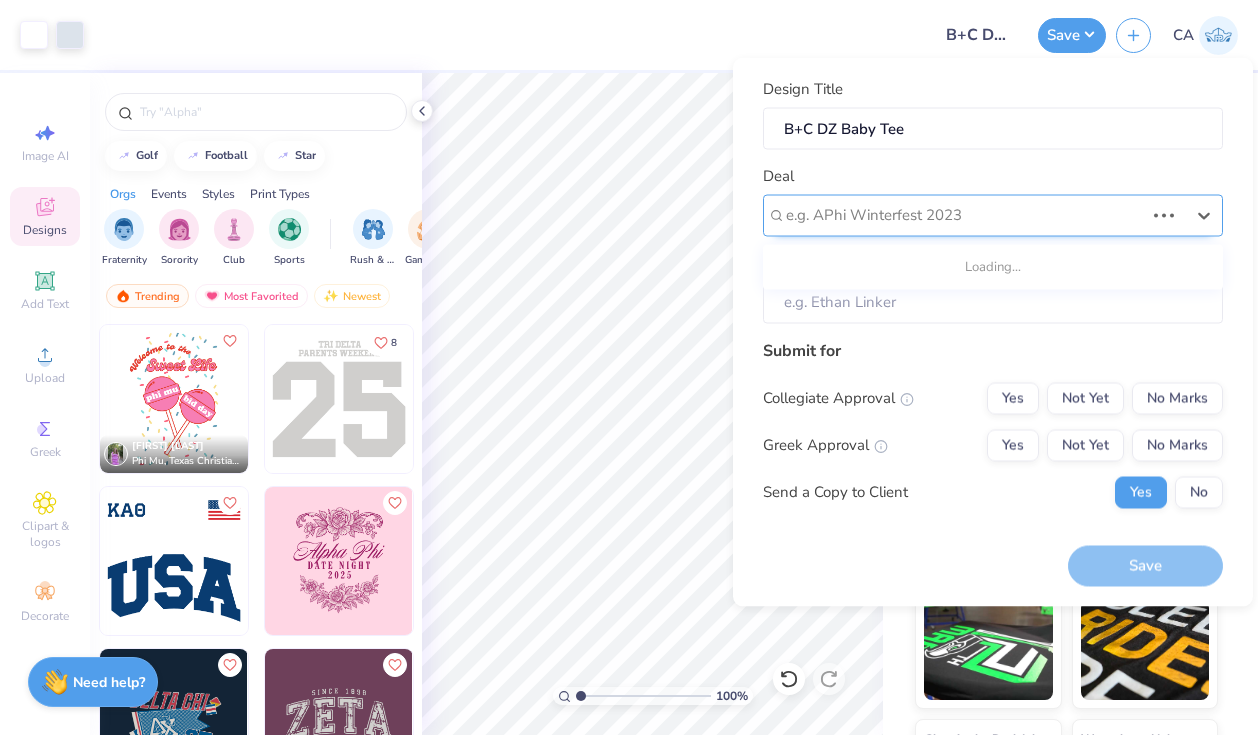 click at bounding box center (965, 215) 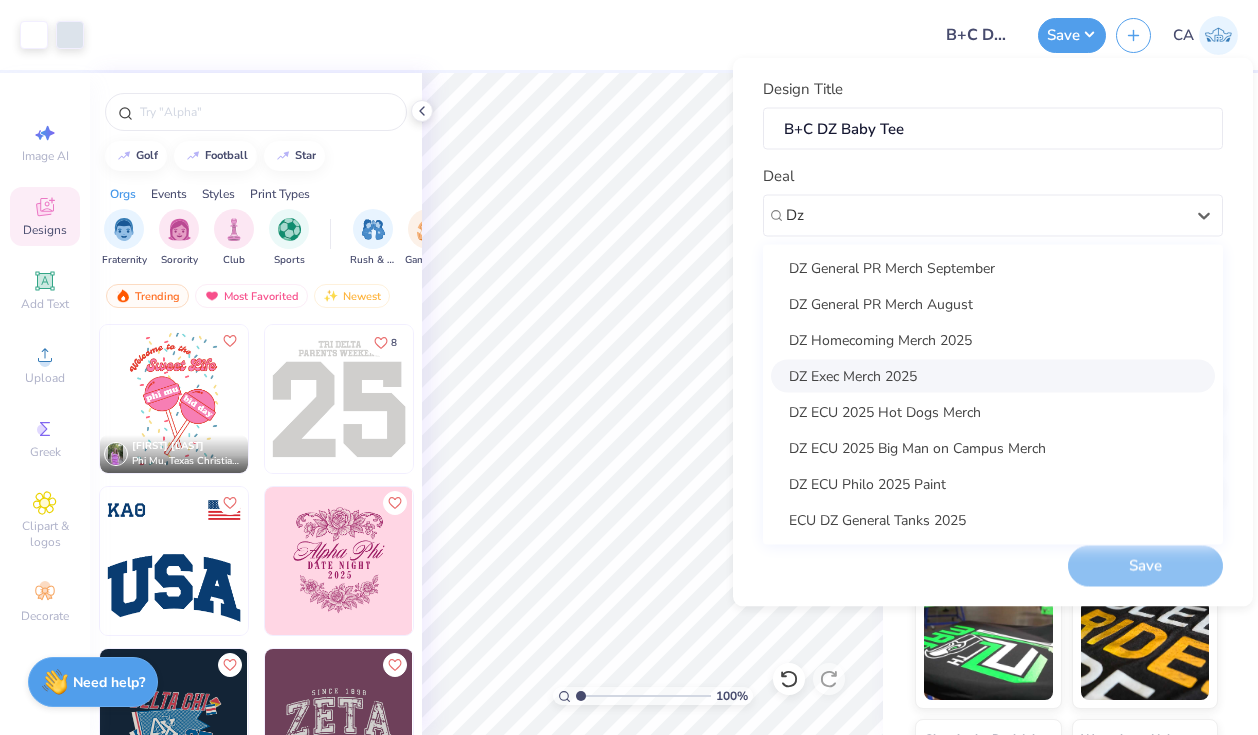 scroll, scrollTop: 136, scrollLeft: 0, axis: vertical 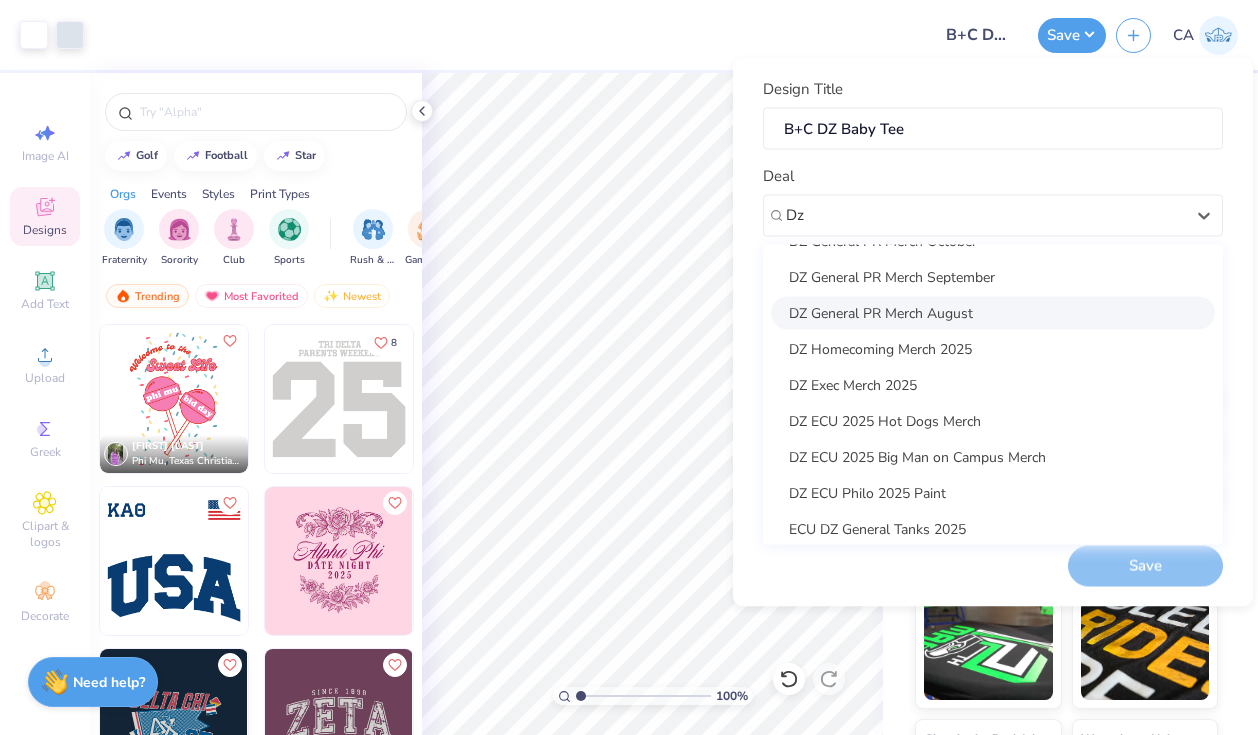 click on "DZ General PR Merch August" at bounding box center (993, 312) 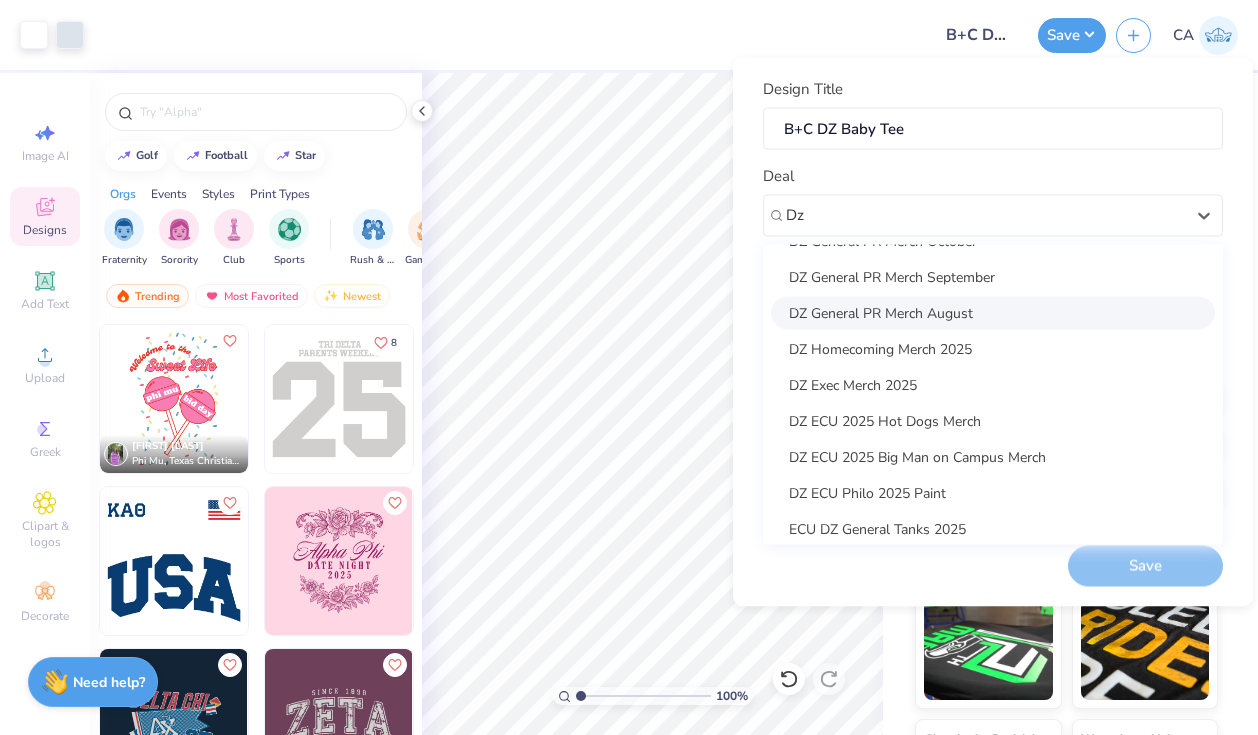 type on "Dz" 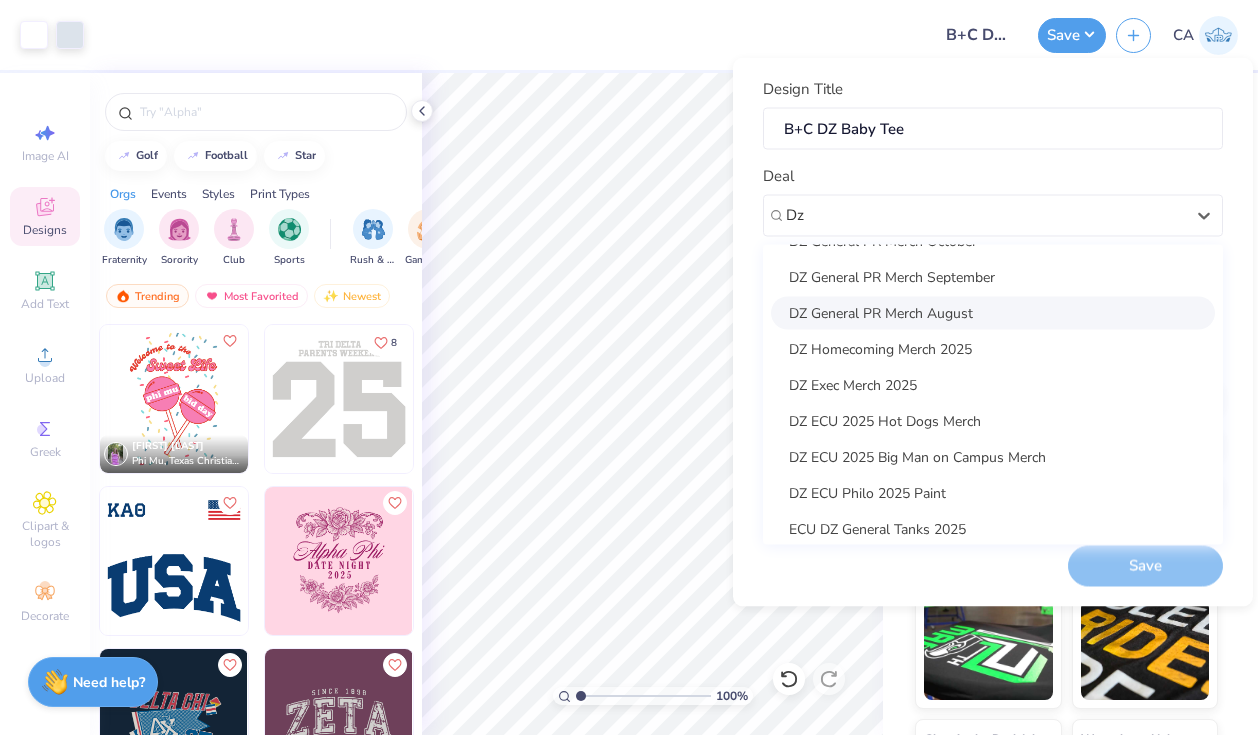 type 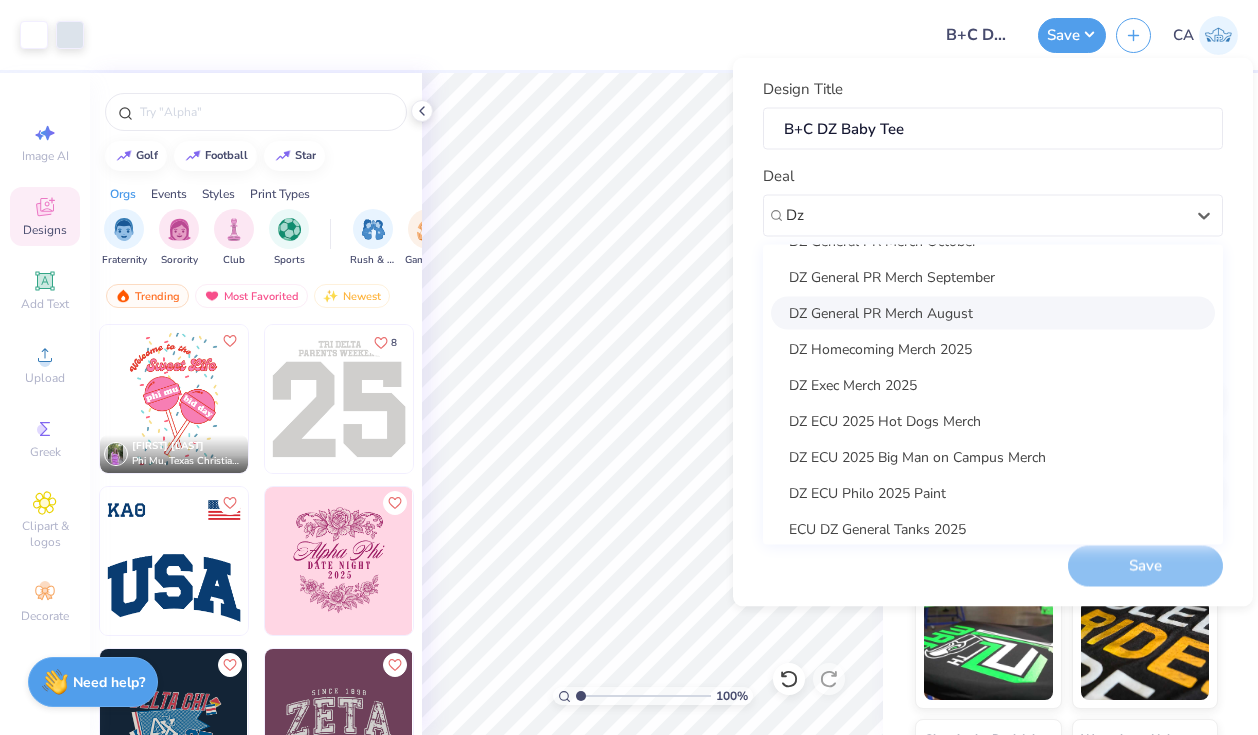 type on "[FIRST] [LAST]" 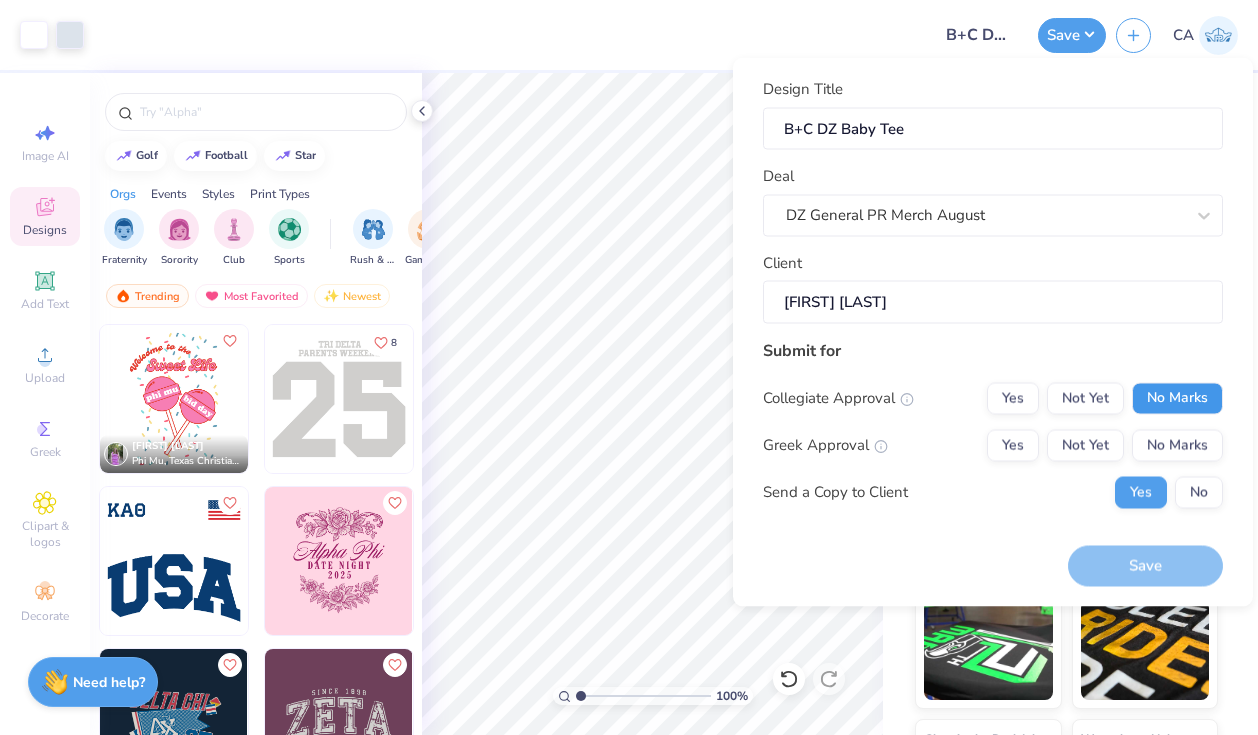 click on "No Marks" at bounding box center (1177, 398) 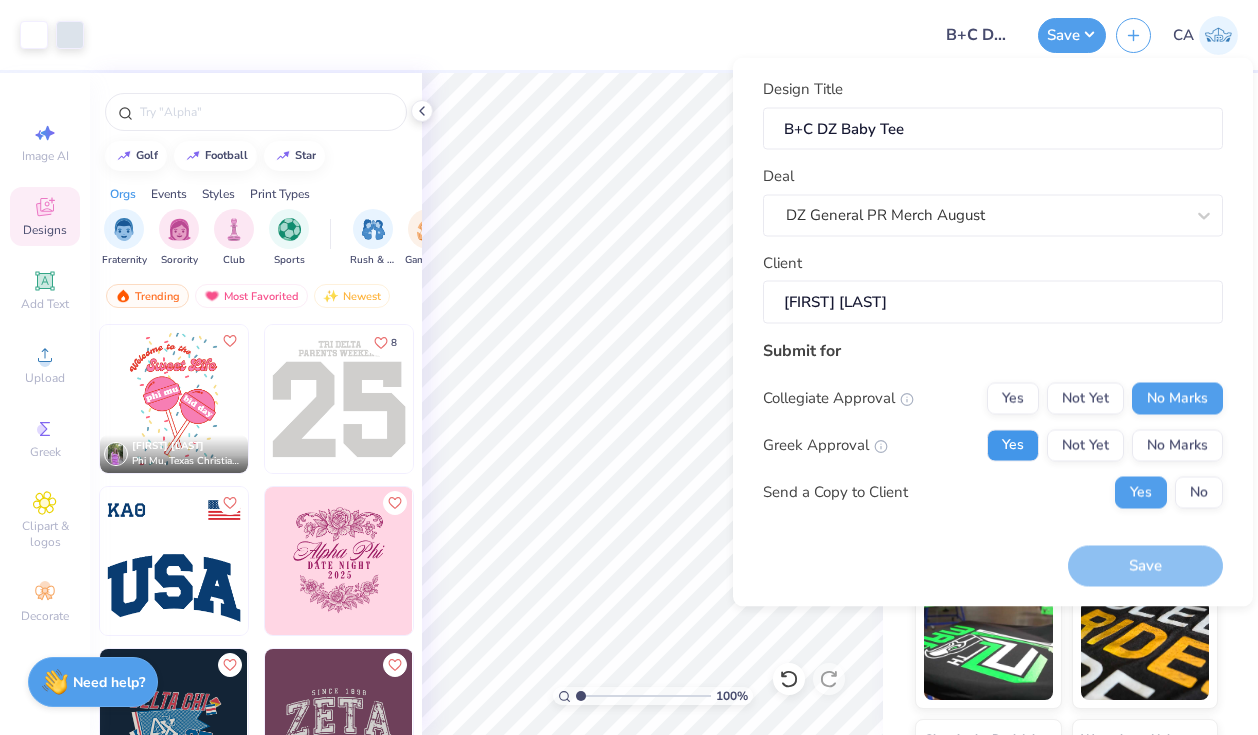 click on "Yes" at bounding box center [1013, 445] 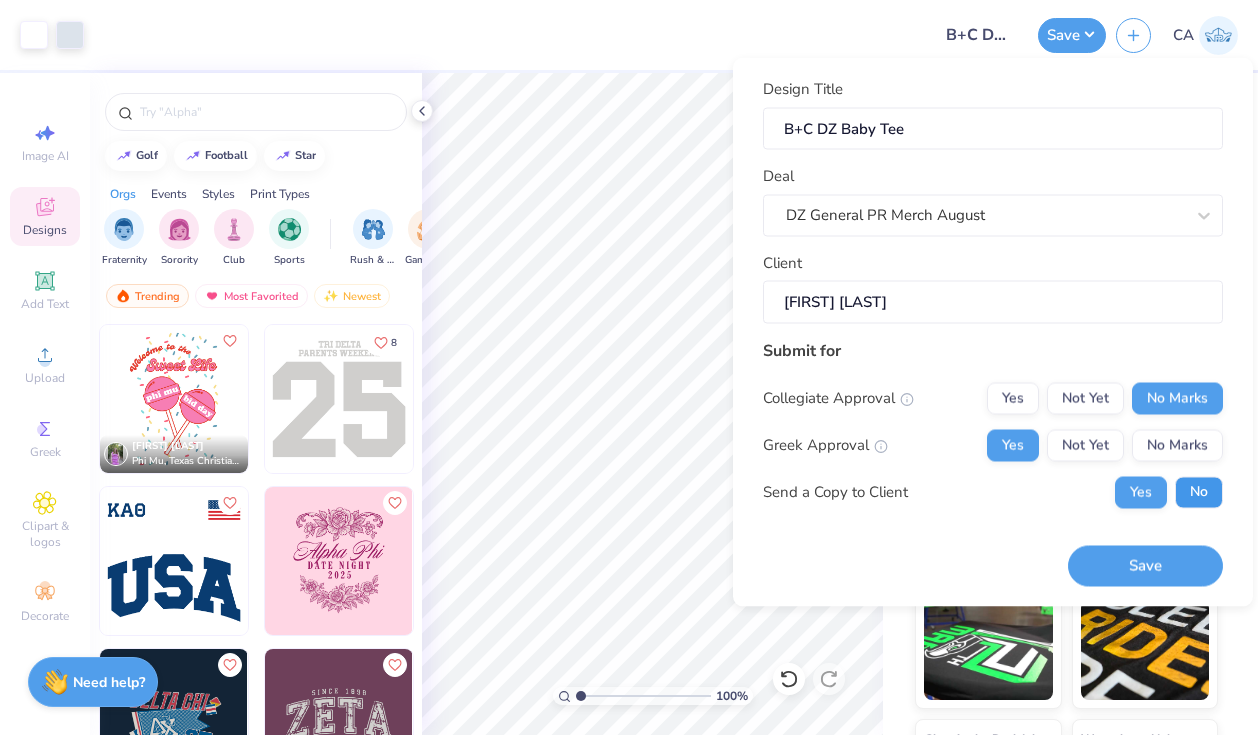 click on "No" at bounding box center (1199, 492) 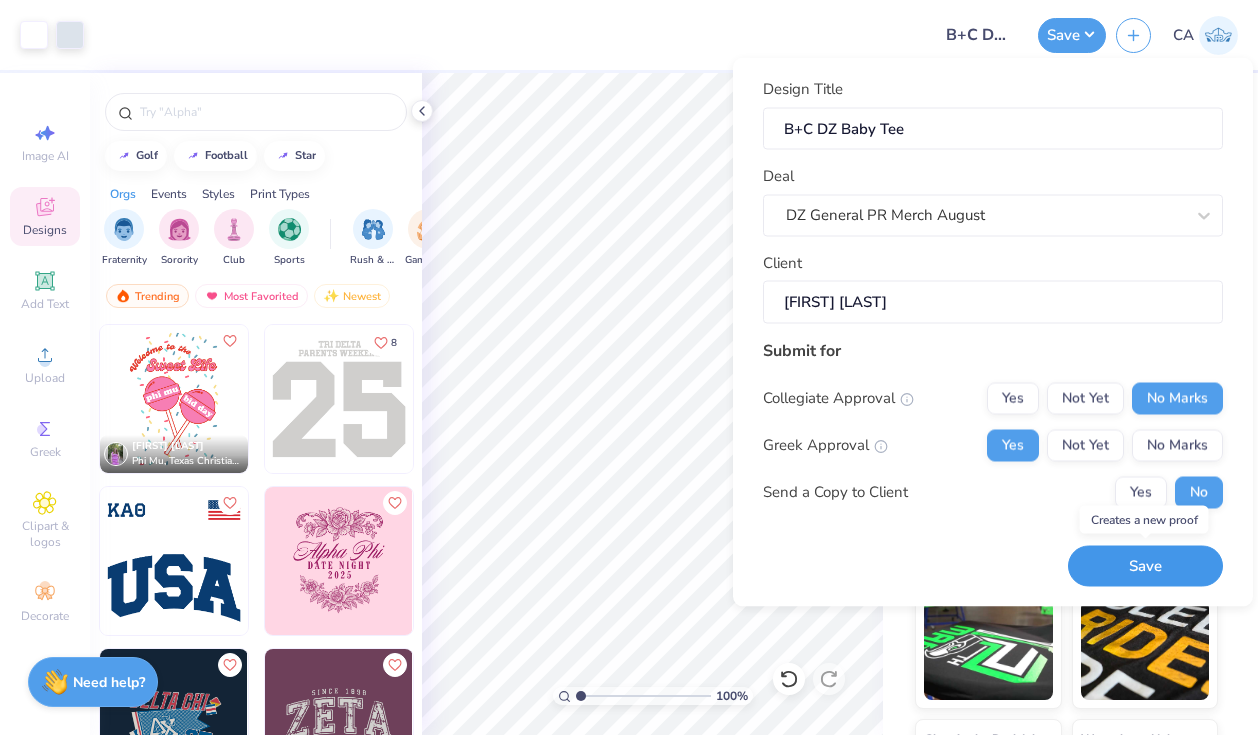 click on "Save" at bounding box center [1145, 566] 